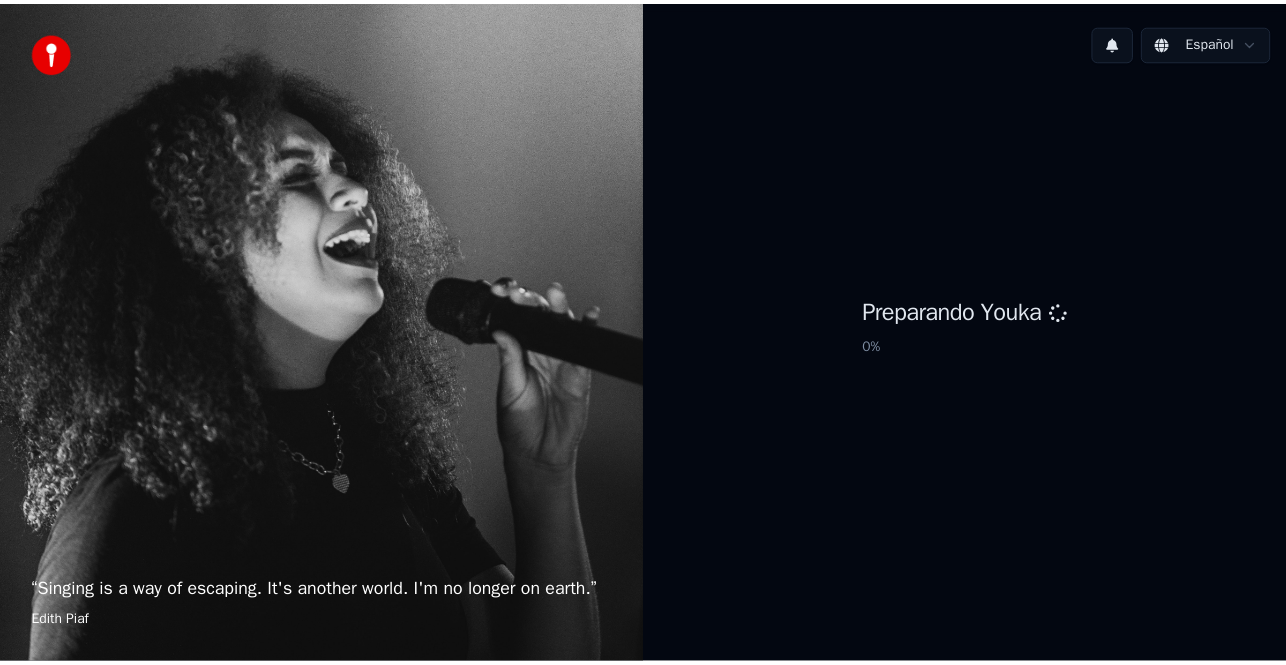 scroll, scrollTop: 0, scrollLeft: 0, axis: both 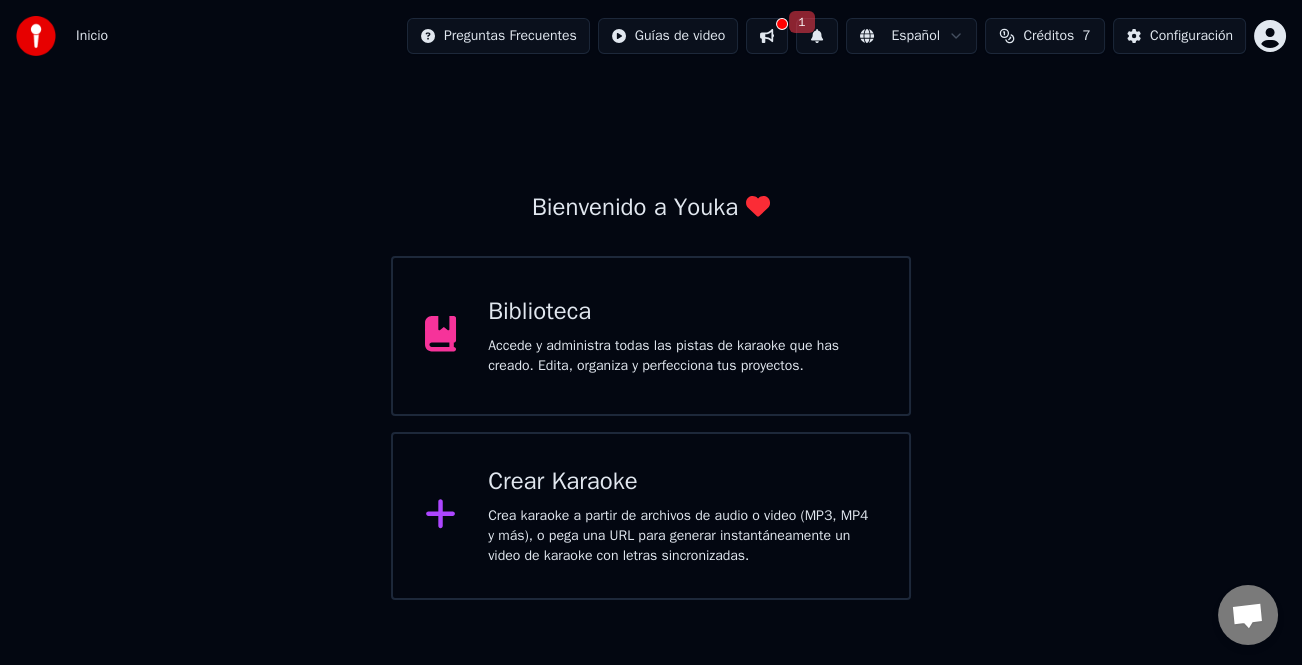 click on "Accede y administra todas las pistas de karaoke que has creado. Edita, organiza y perfecciona tus proyectos." at bounding box center (682, 356) 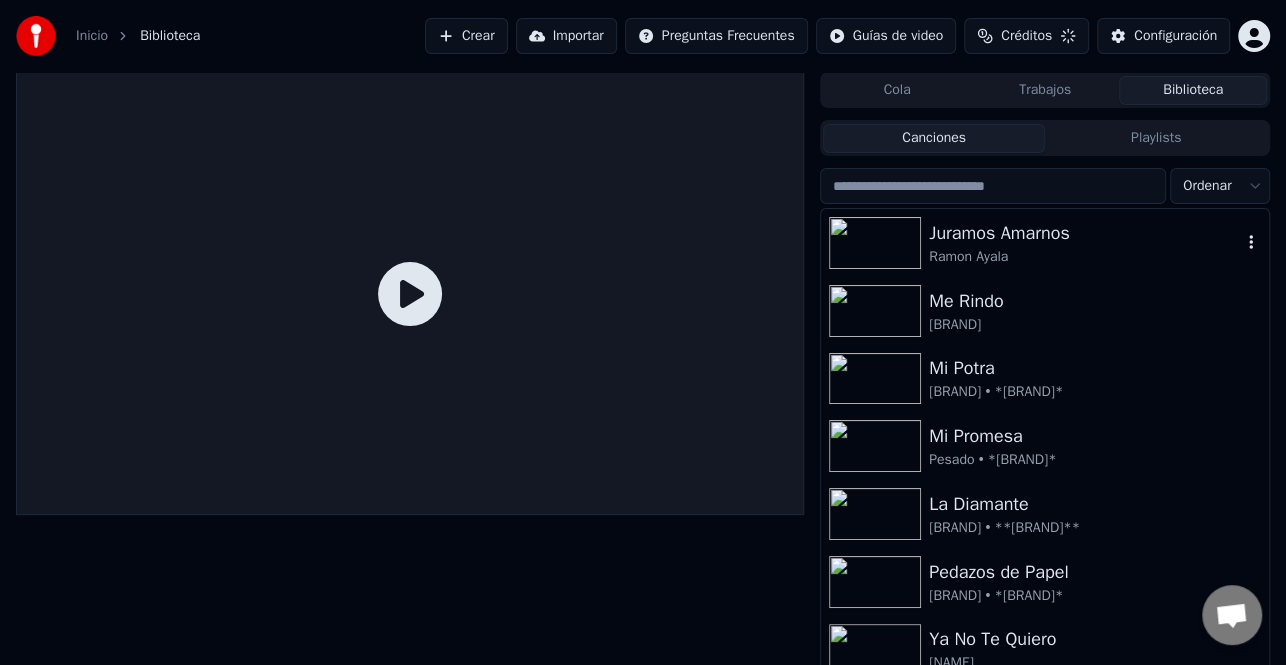 click at bounding box center [993, 186] 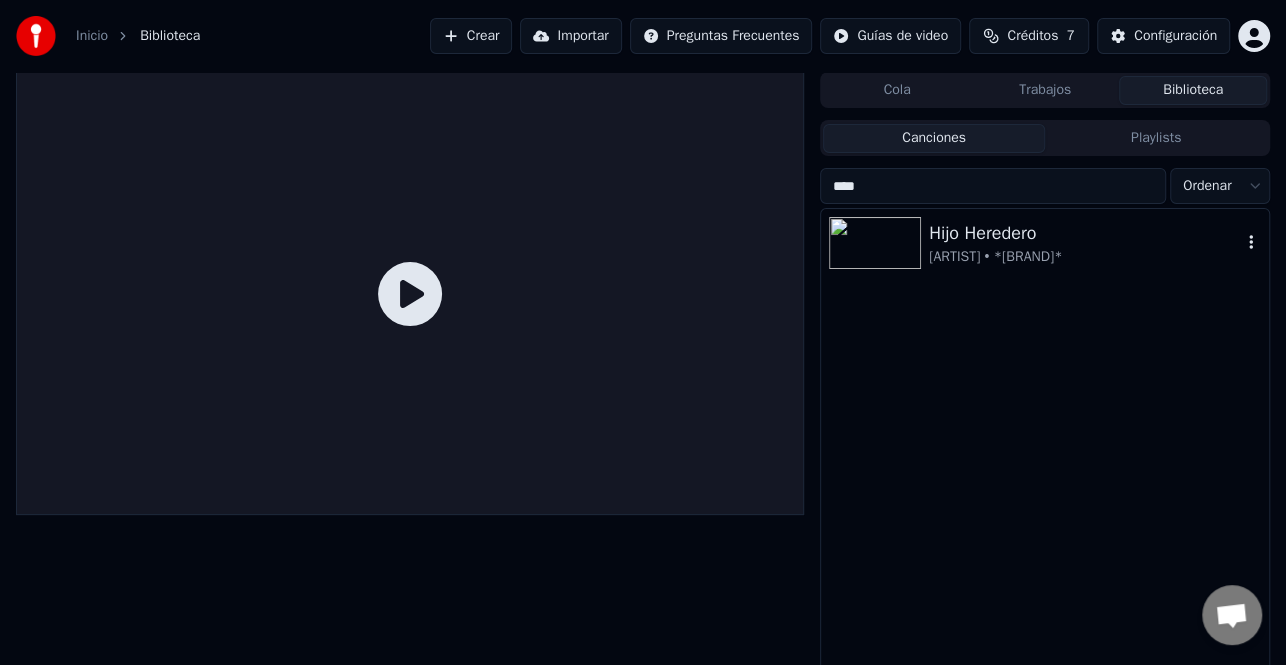 type on "****" 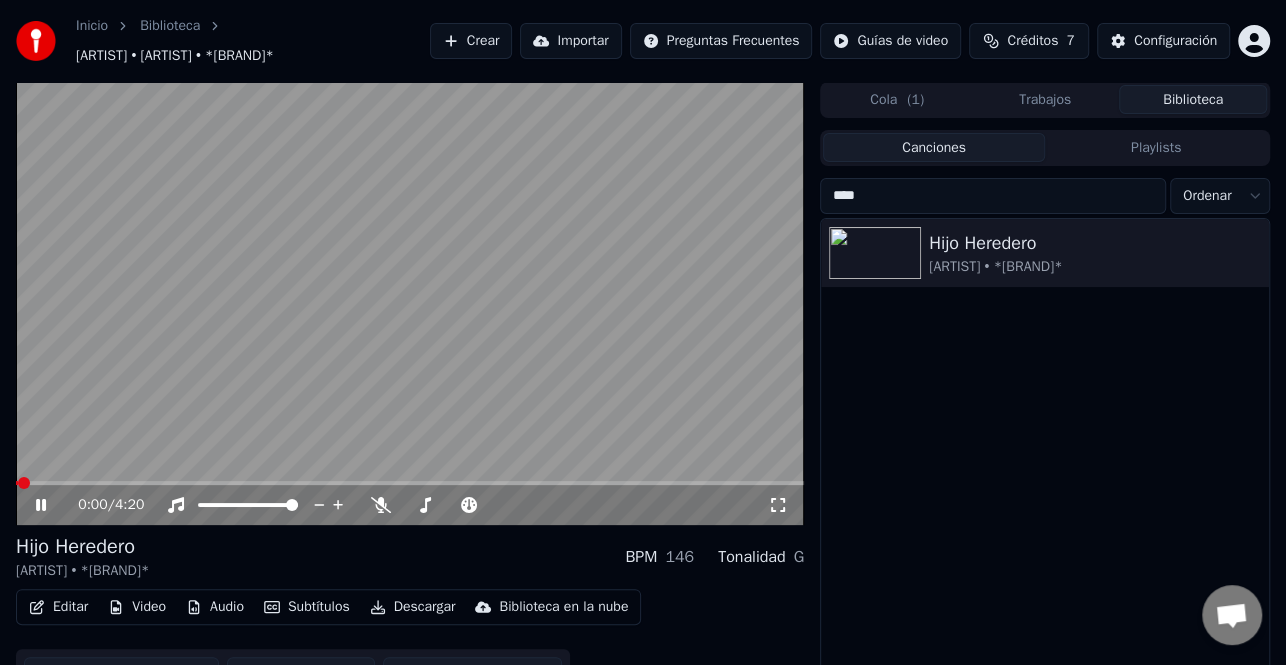 click 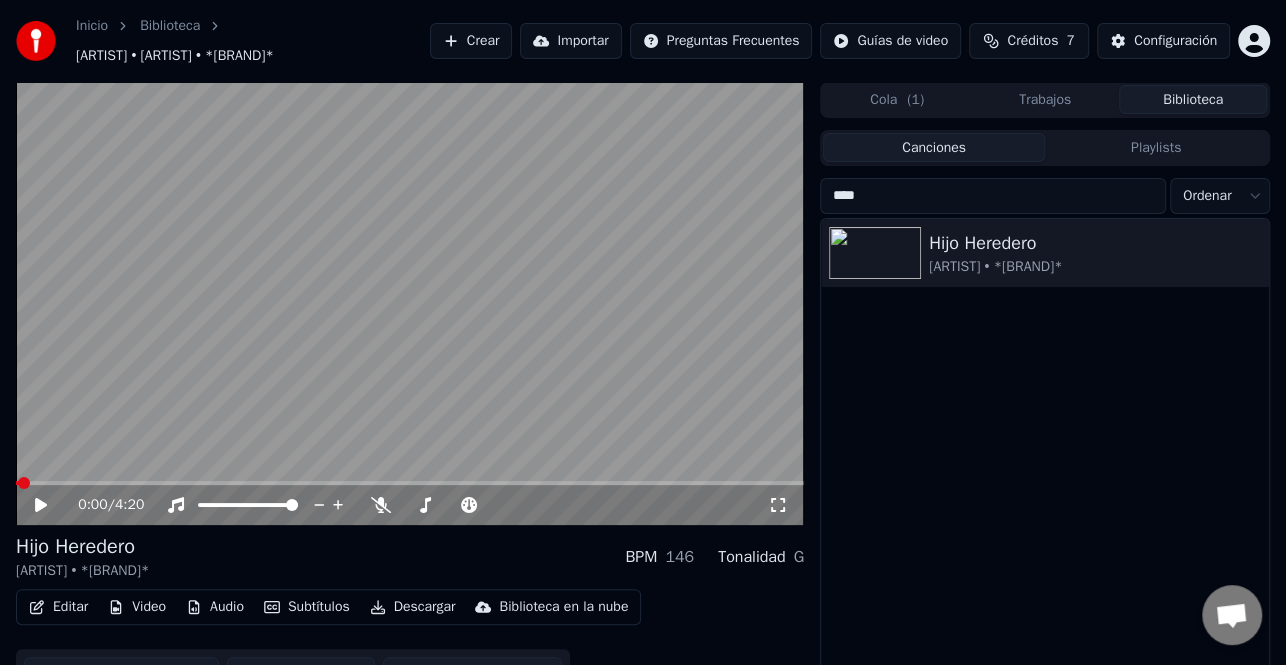 click on "Editar" at bounding box center (58, 607) 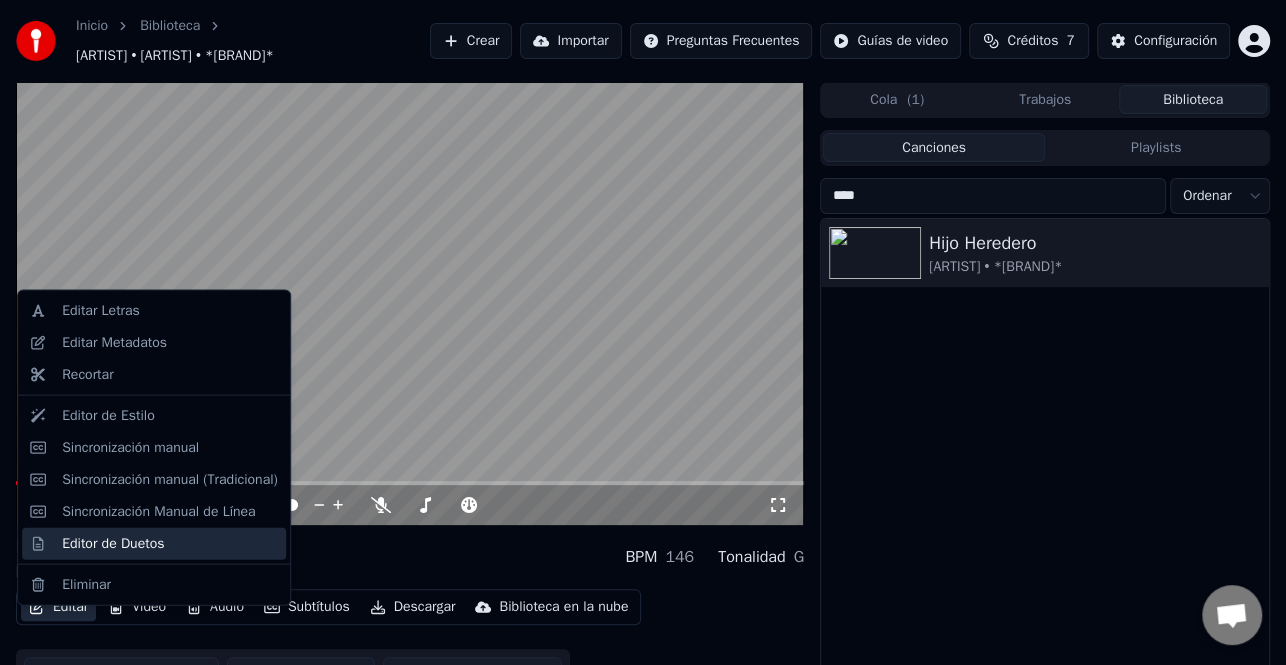 click on "Editor de Duetos" at bounding box center (113, 543) 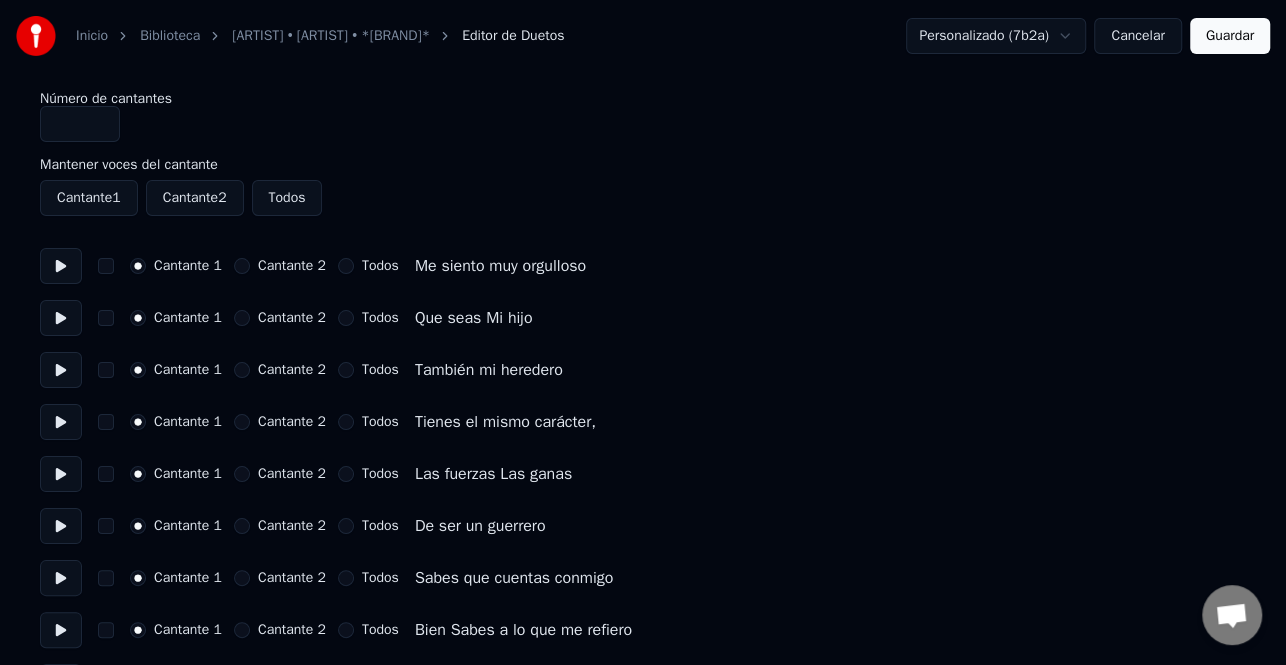 click at bounding box center [61, 266] 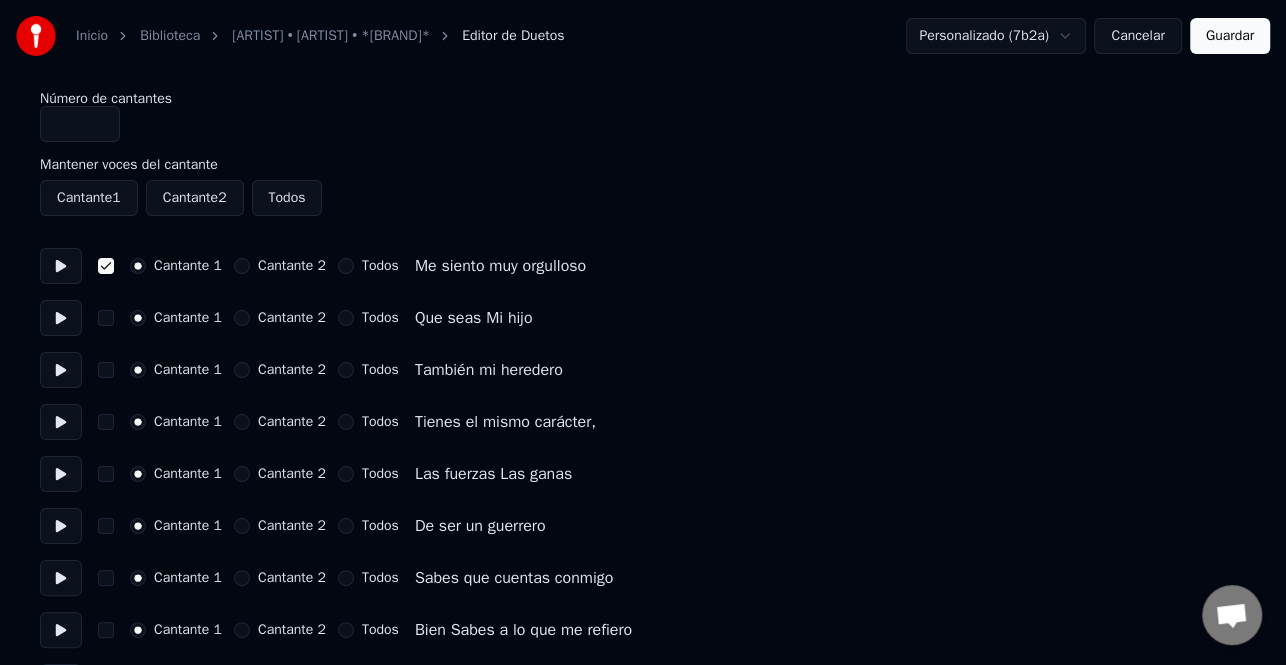 click at bounding box center [61, 318] 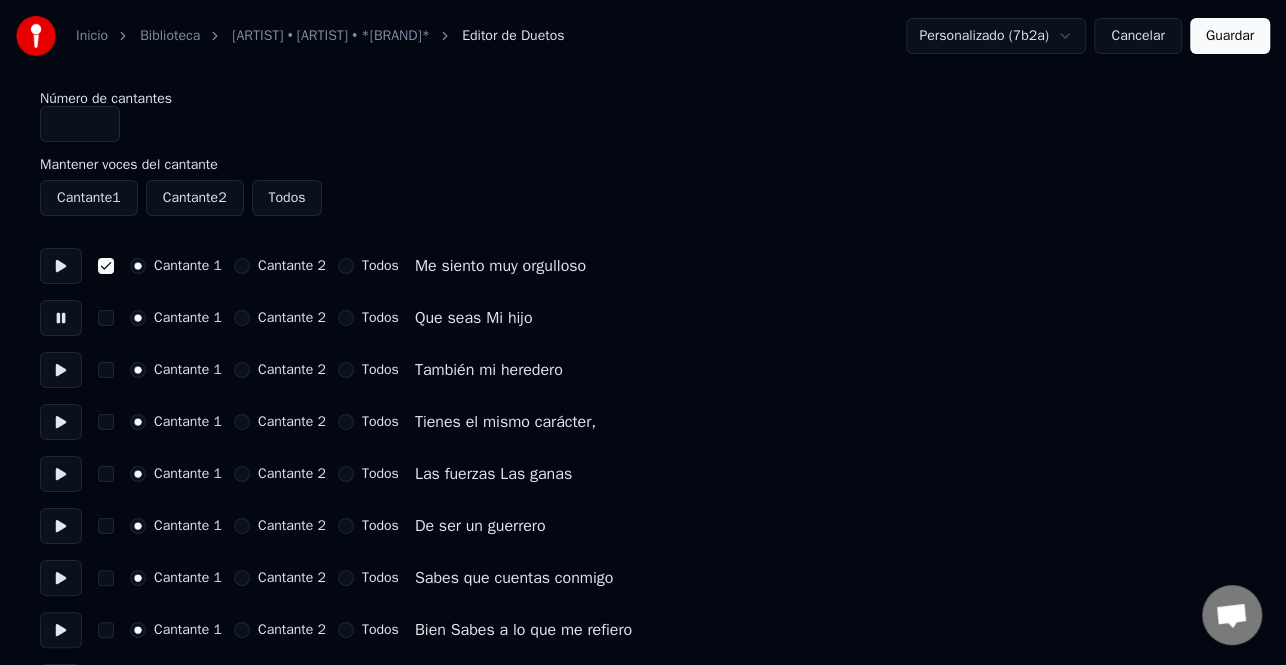 click at bounding box center [106, 318] 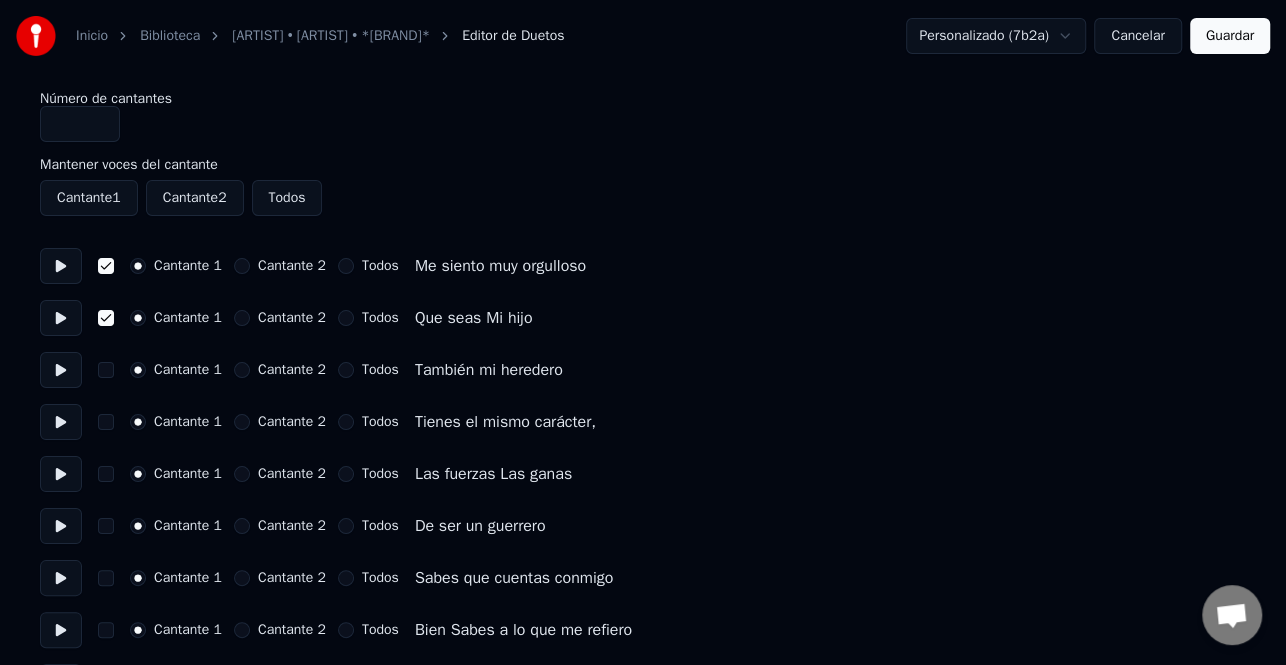 click at bounding box center (61, 370) 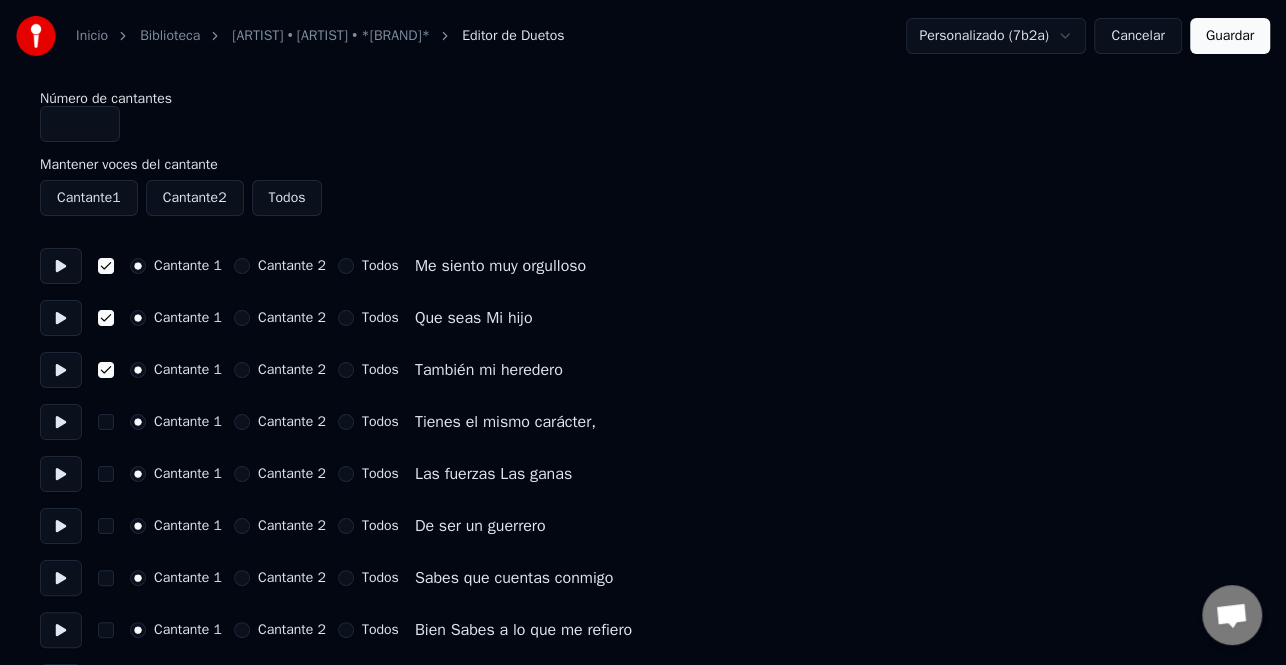 click at bounding box center (61, 422) 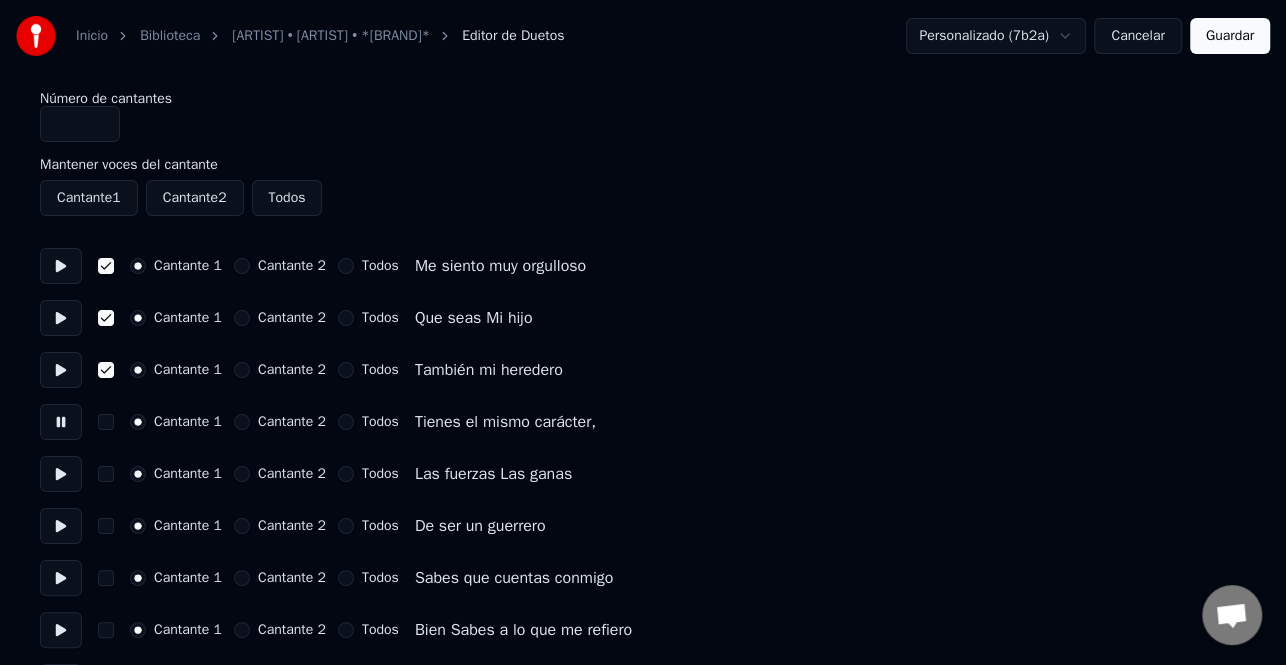 click at bounding box center [106, 422] 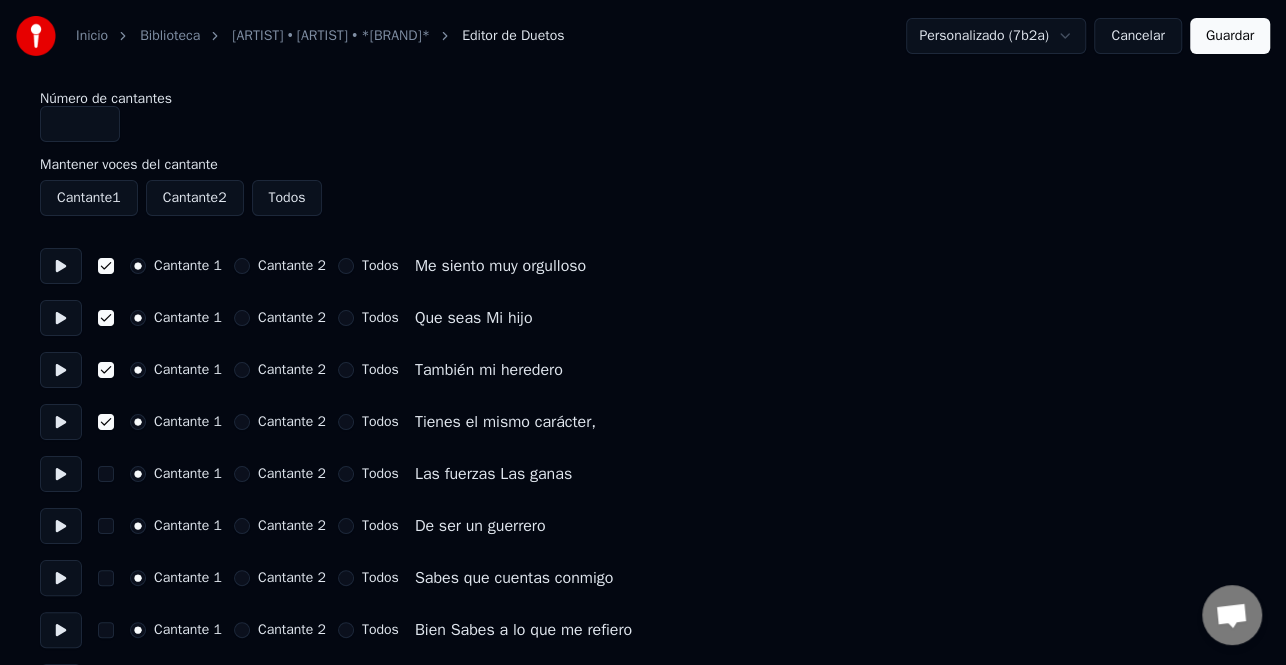click at bounding box center (61, 474) 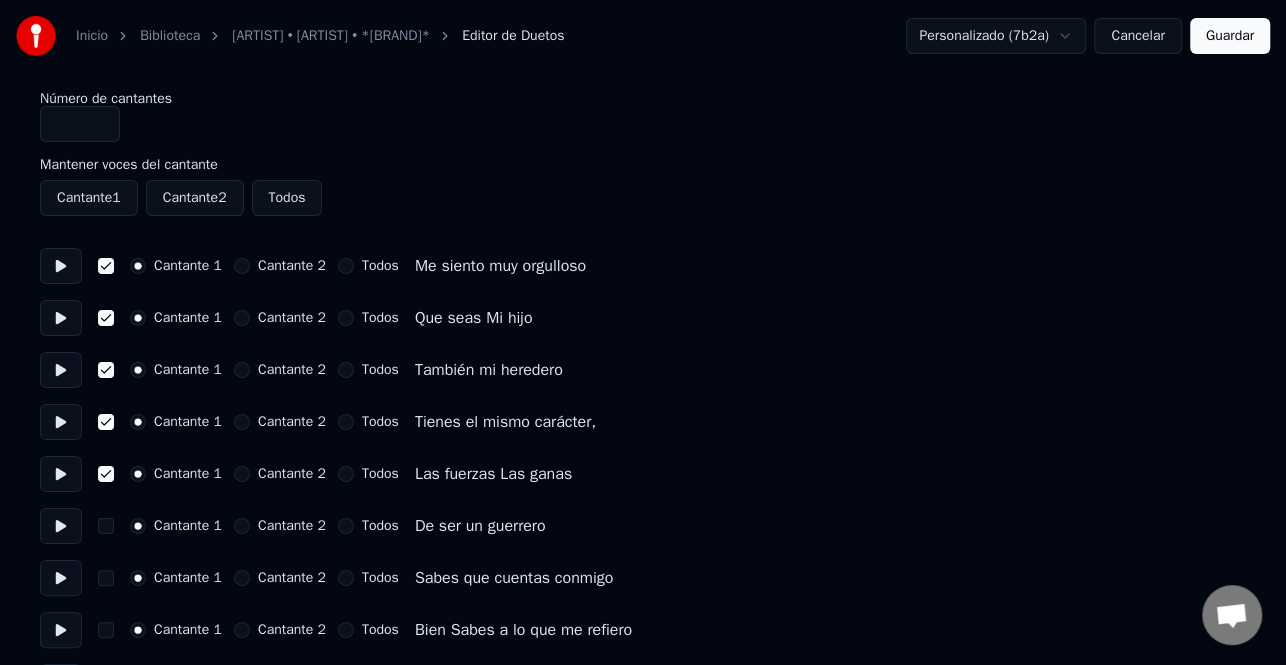 click at bounding box center [61, 526] 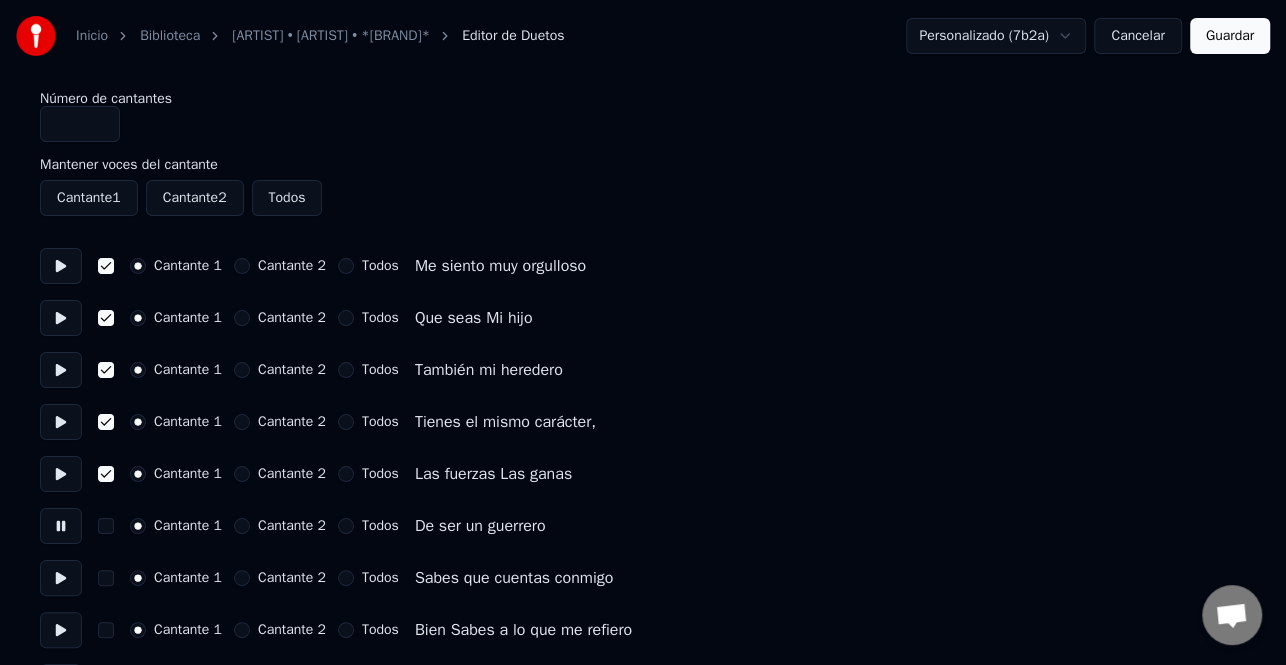 click at bounding box center (106, 526) 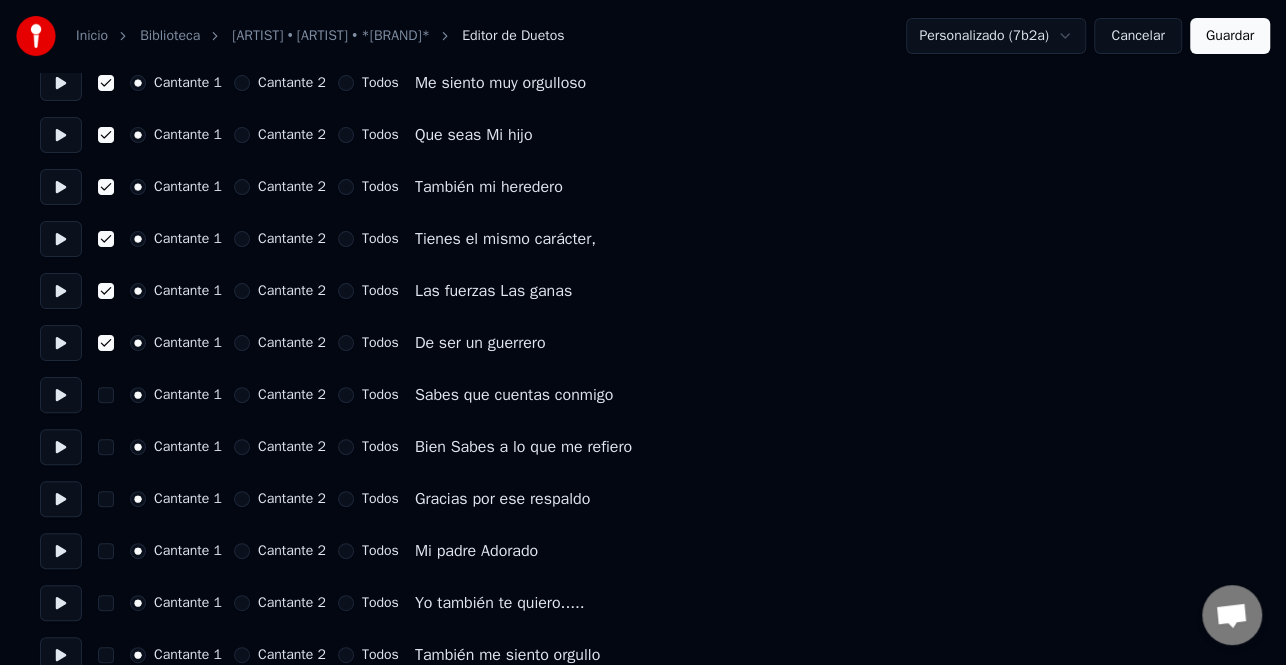 scroll, scrollTop: 200, scrollLeft: 0, axis: vertical 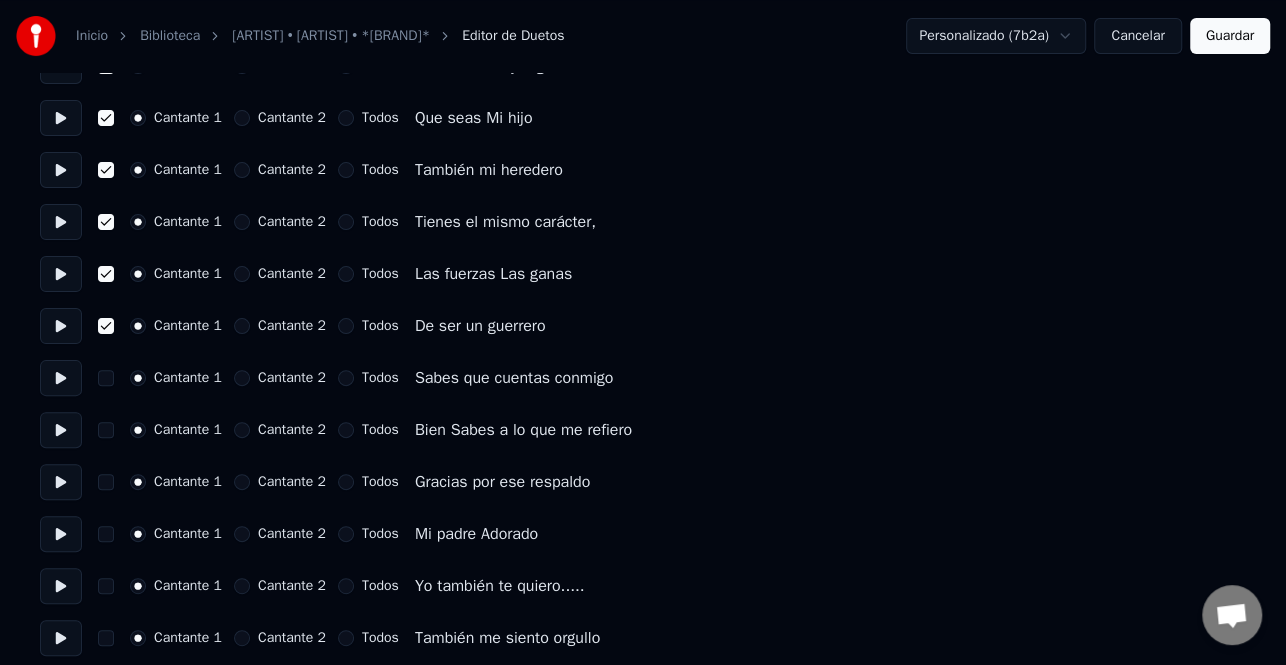 click at bounding box center [61, 378] 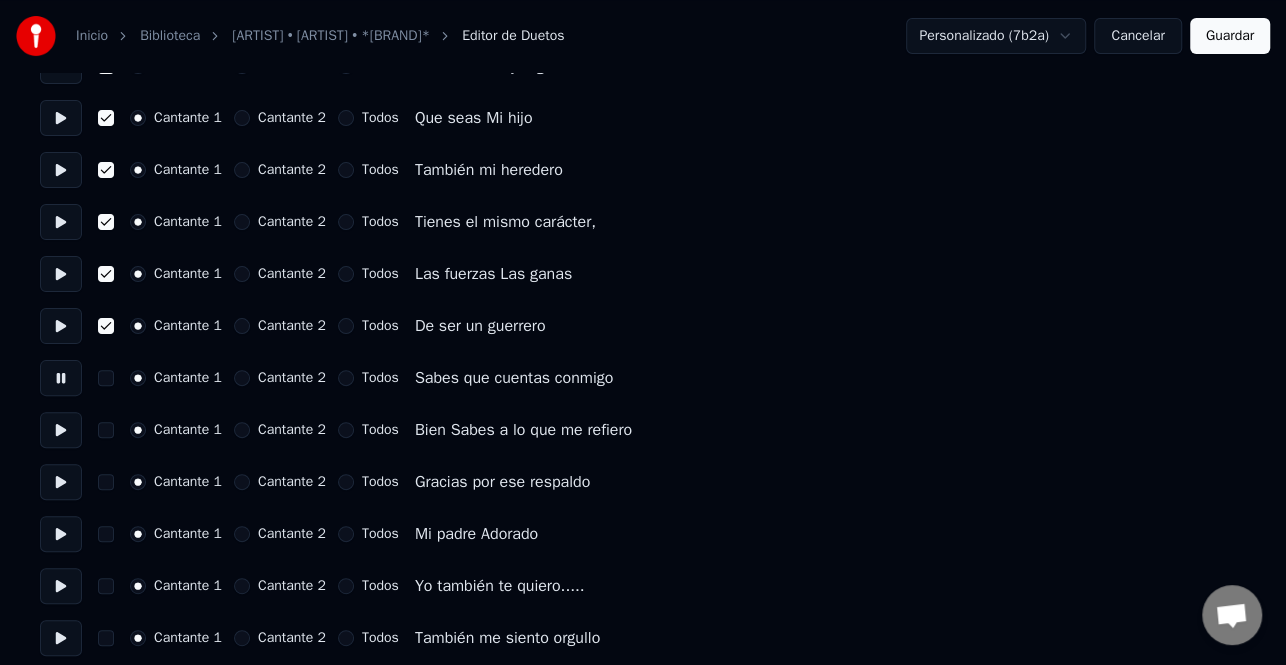 click at bounding box center (61, 378) 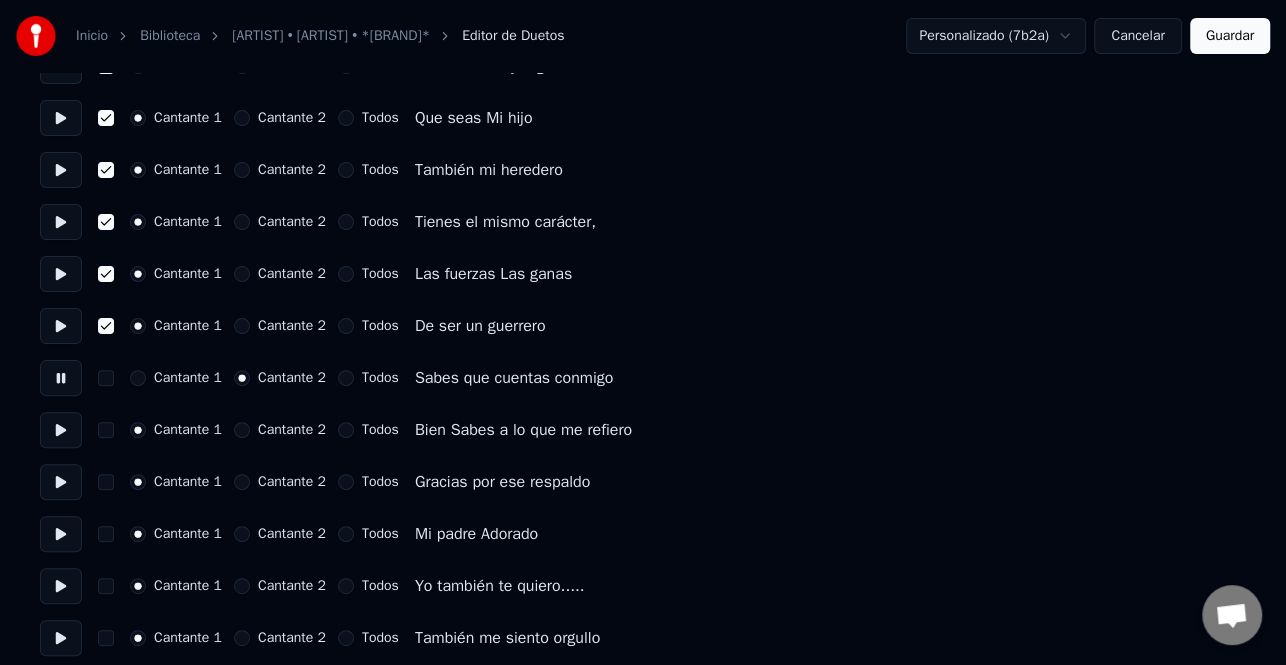 click at bounding box center (61, 430) 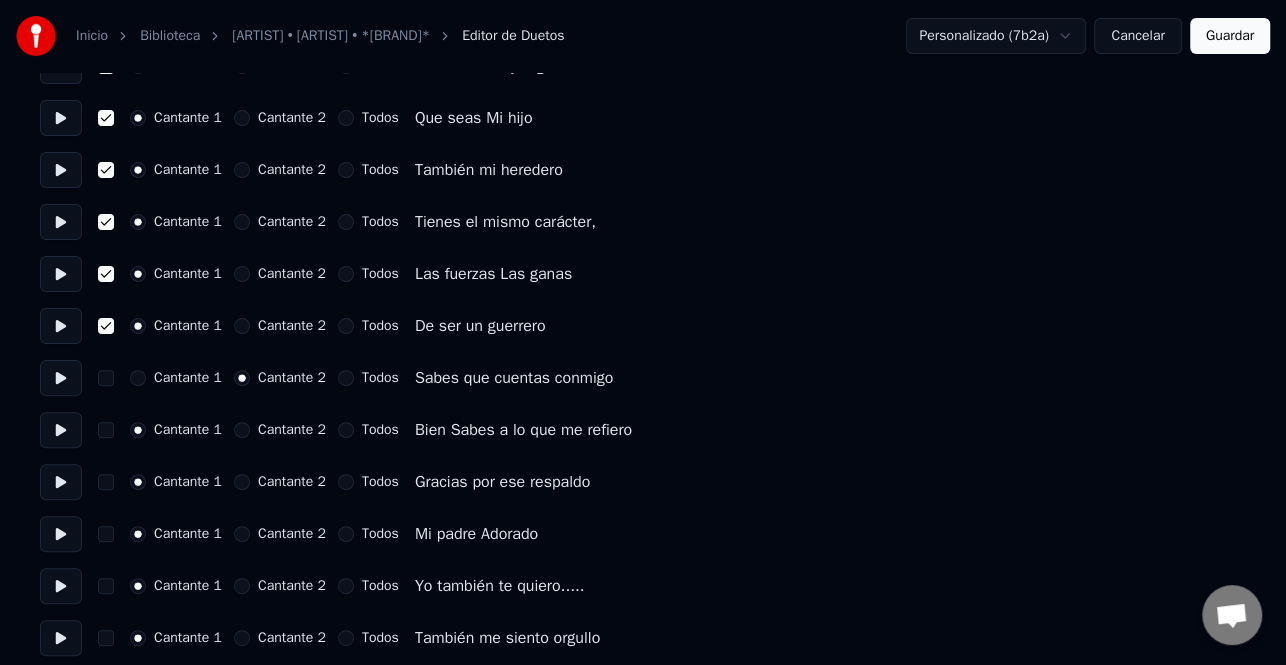 click at bounding box center [61, 326] 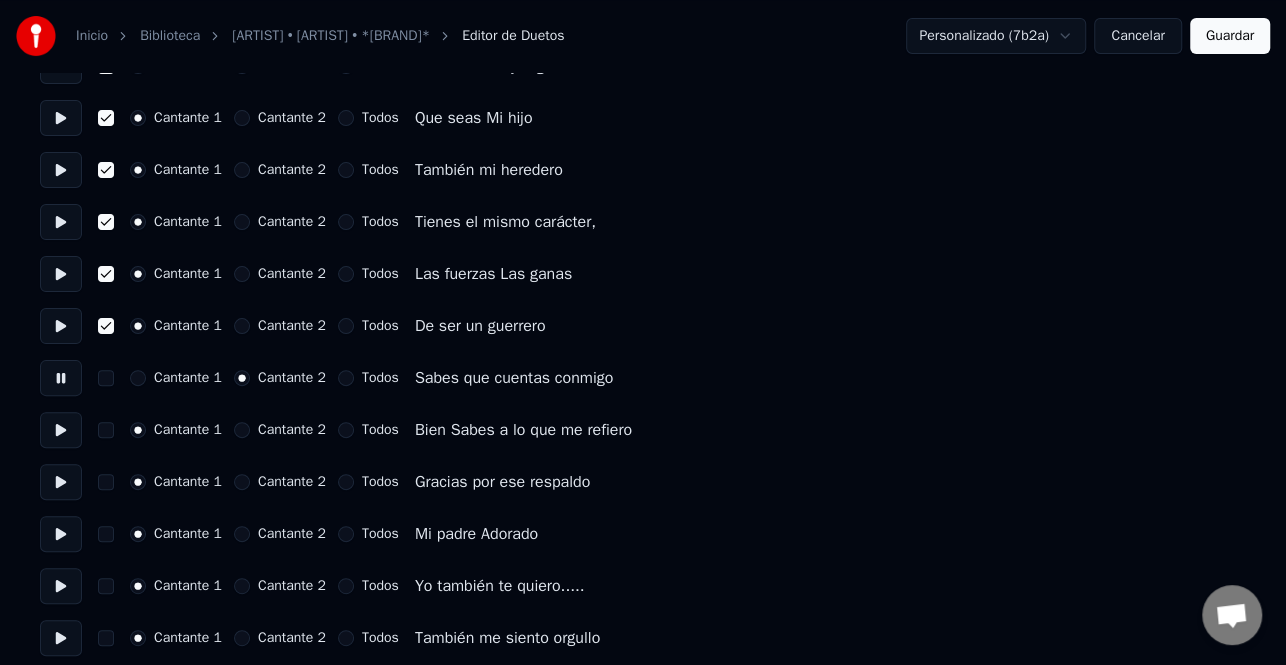 click at bounding box center [106, 378] 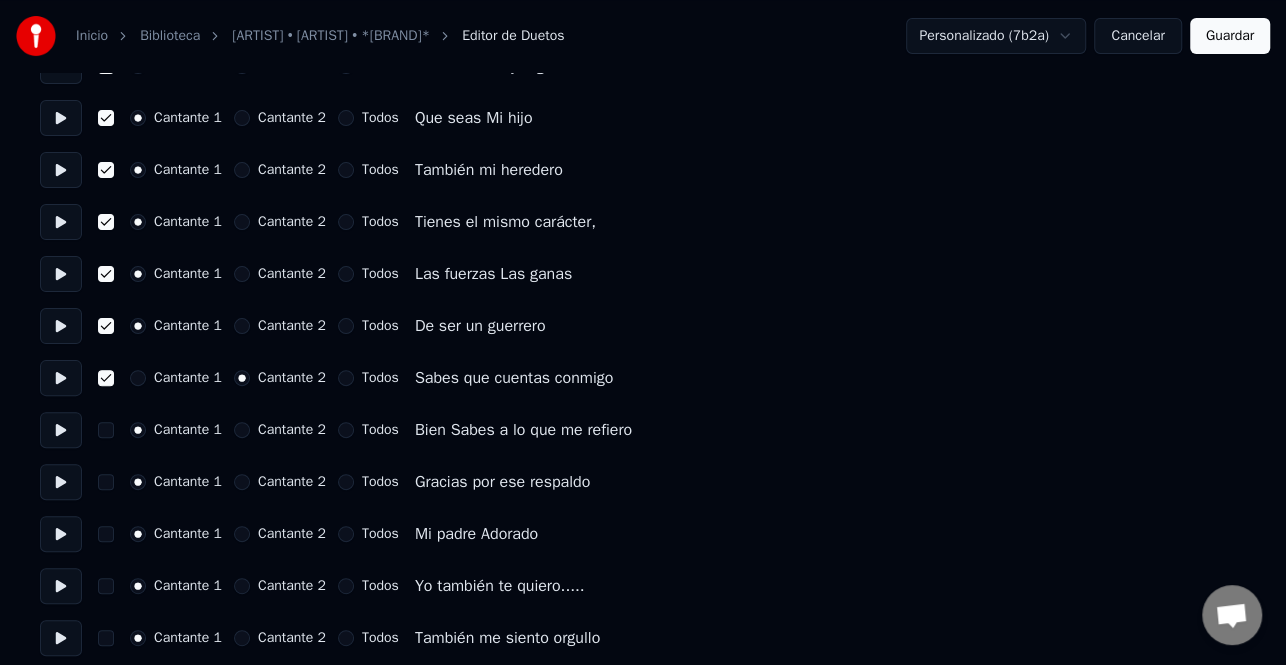 click at bounding box center (61, 430) 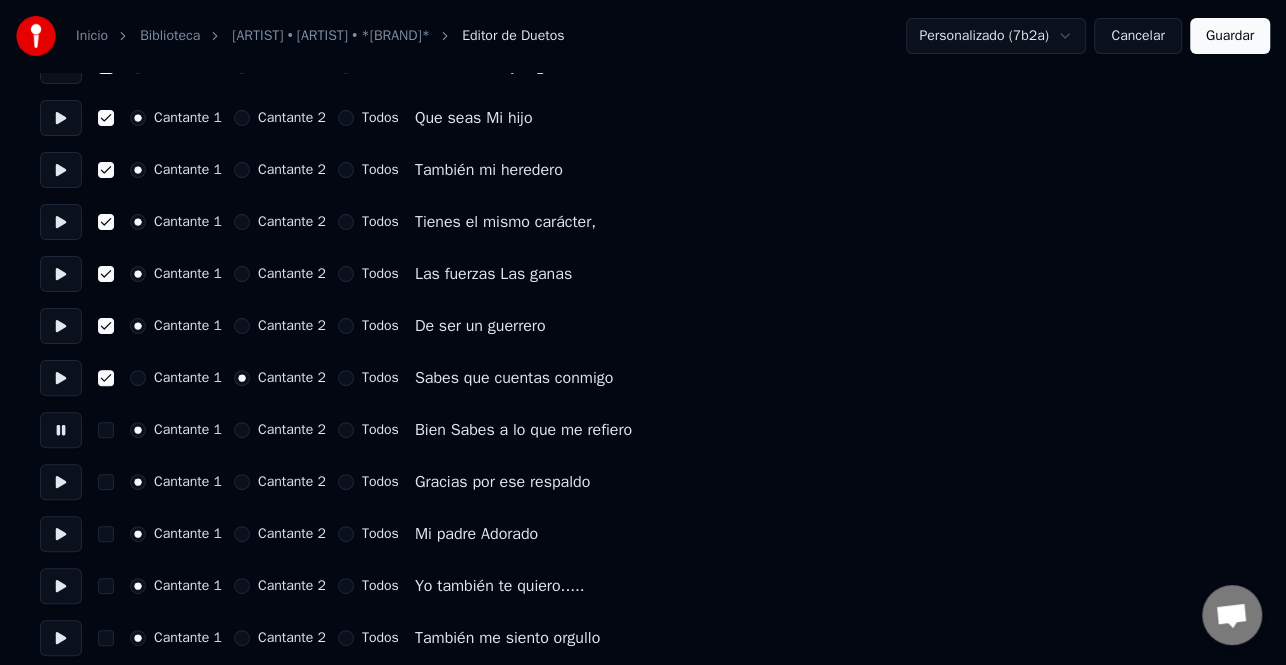 click at bounding box center [106, 430] 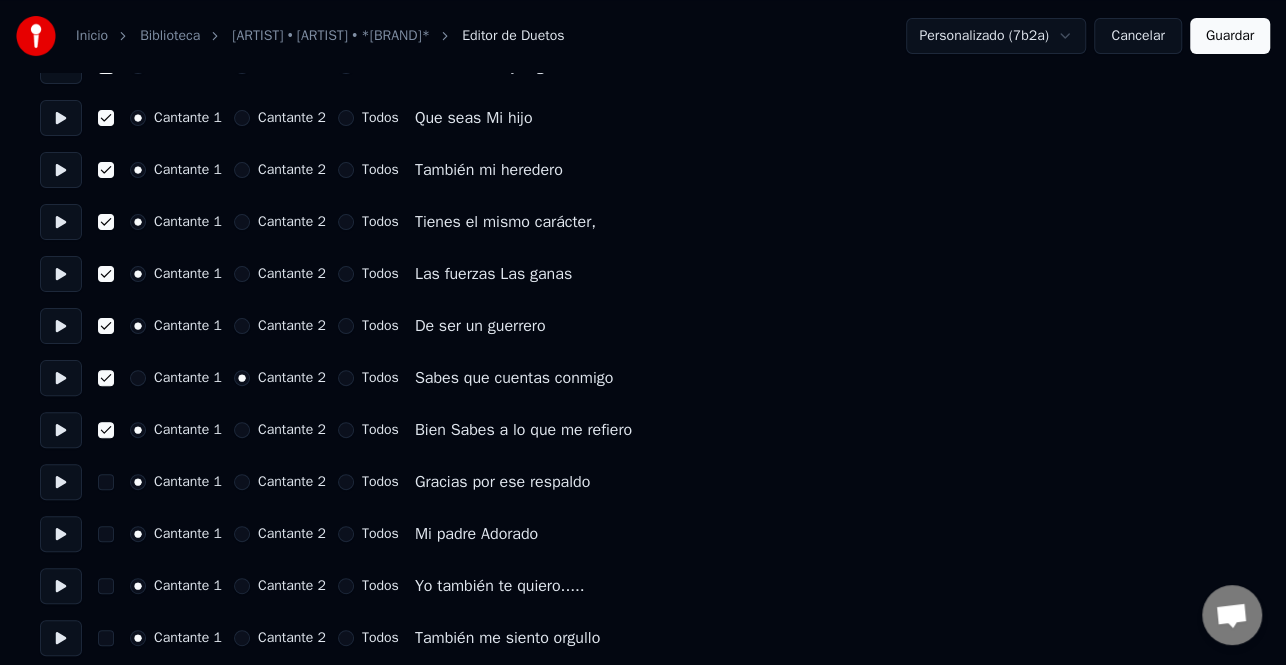 click at bounding box center (61, 482) 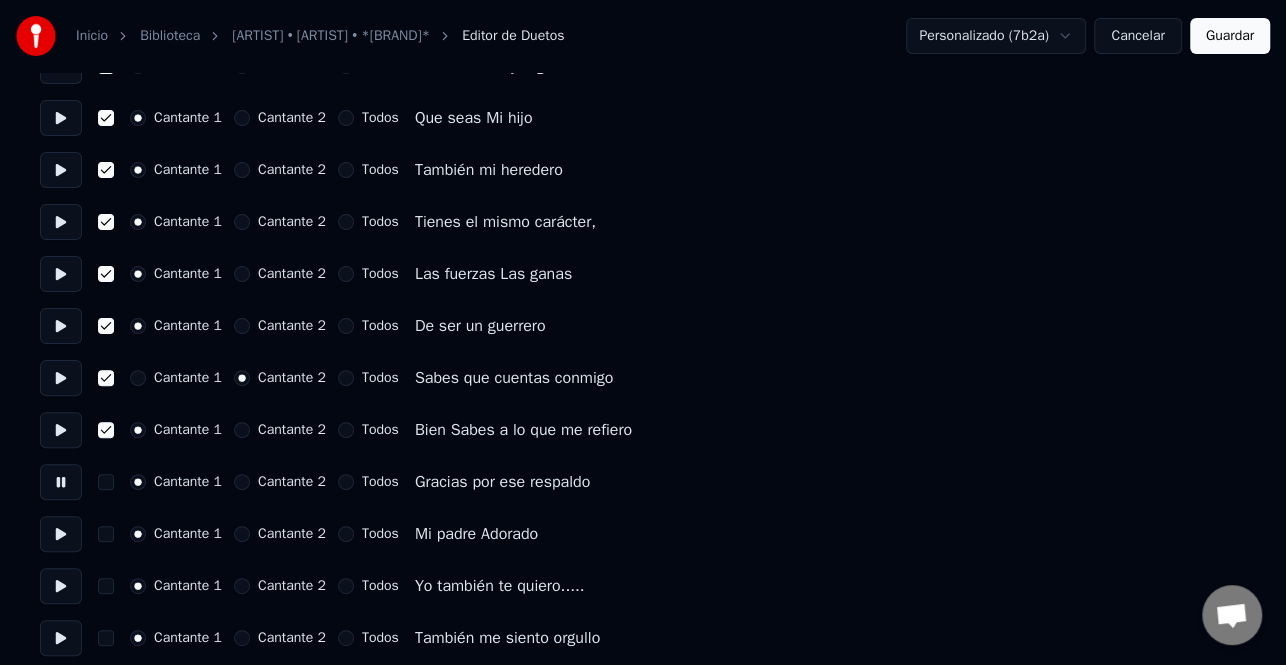 click at bounding box center [106, 482] 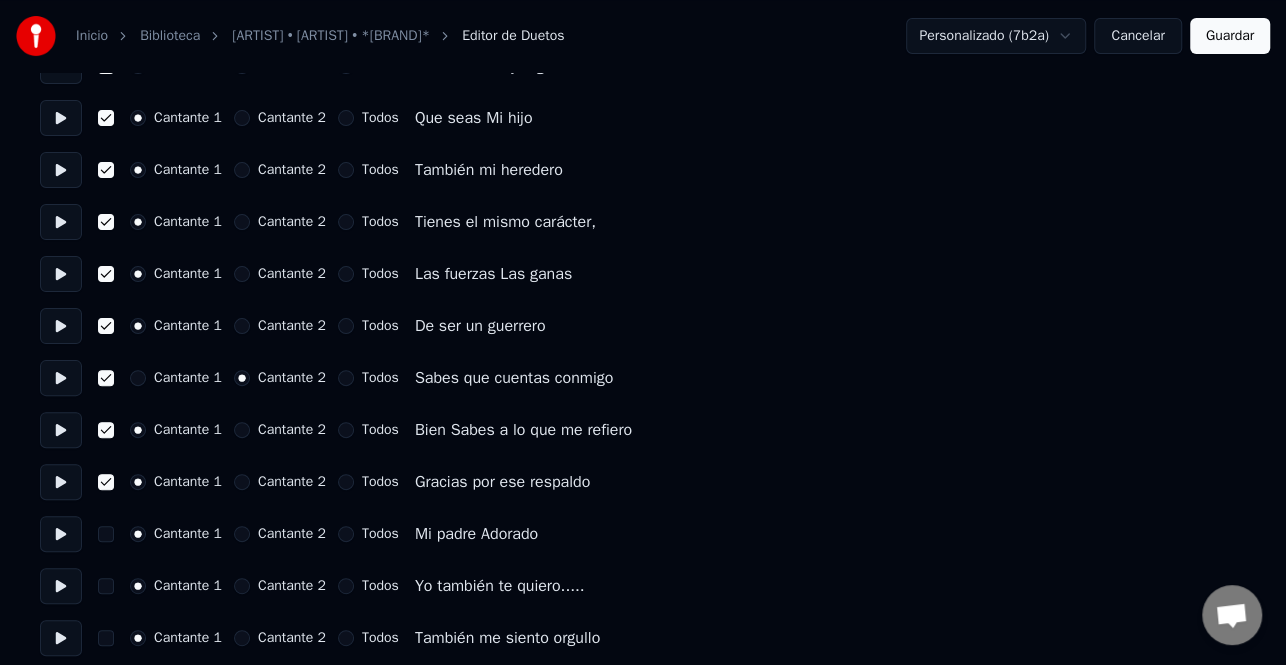 click at bounding box center (61, 534) 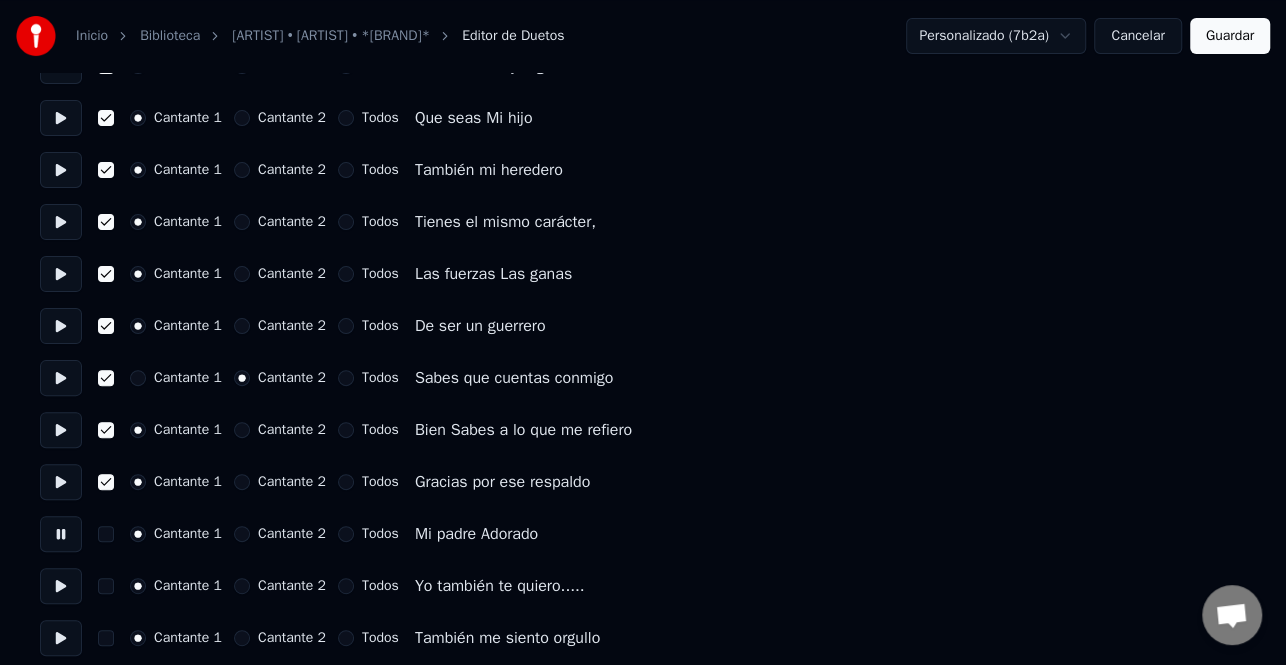 click at bounding box center (106, 534) 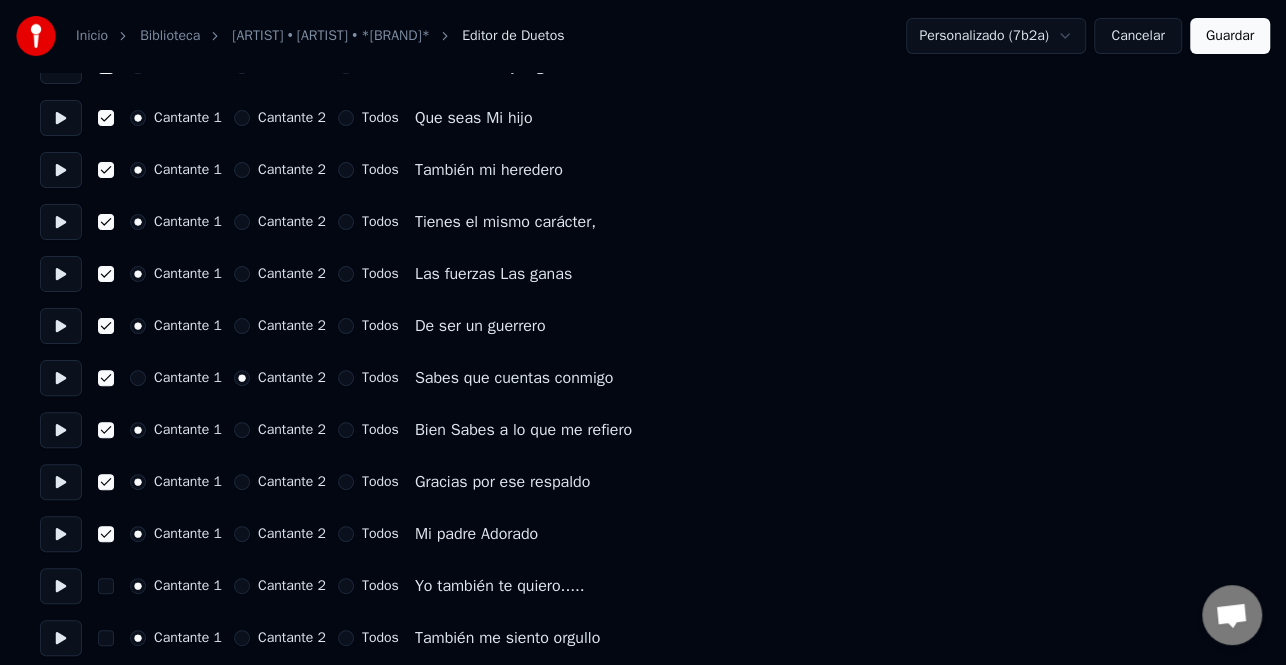 drag, startPoint x: 59, startPoint y: 584, endPoint x: 107, endPoint y: 589, distance: 48.259712 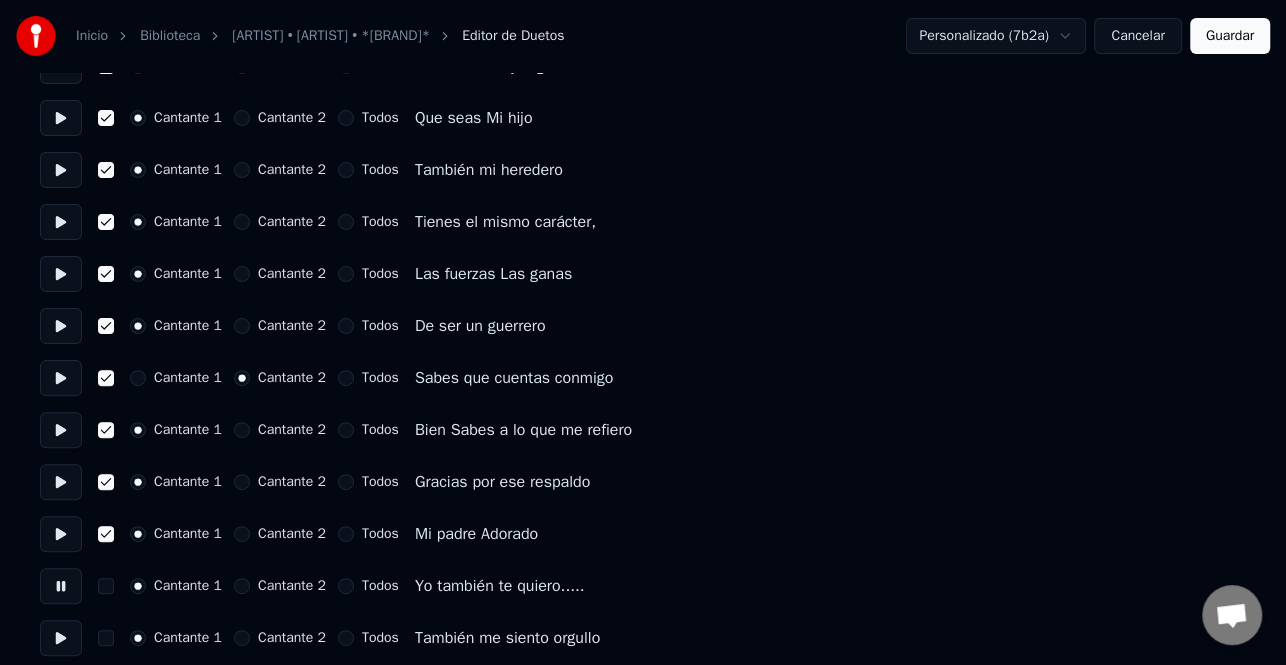 click at bounding box center [106, 586] 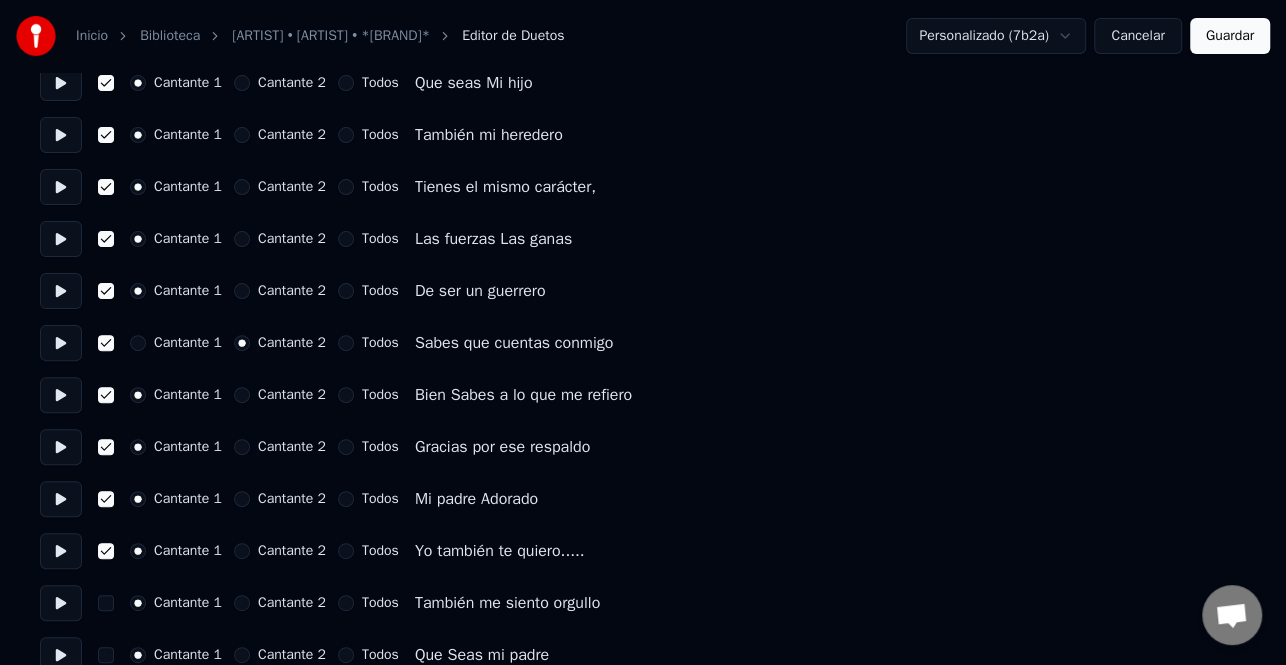scroll, scrollTop: 200, scrollLeft: 0, axis: vertical 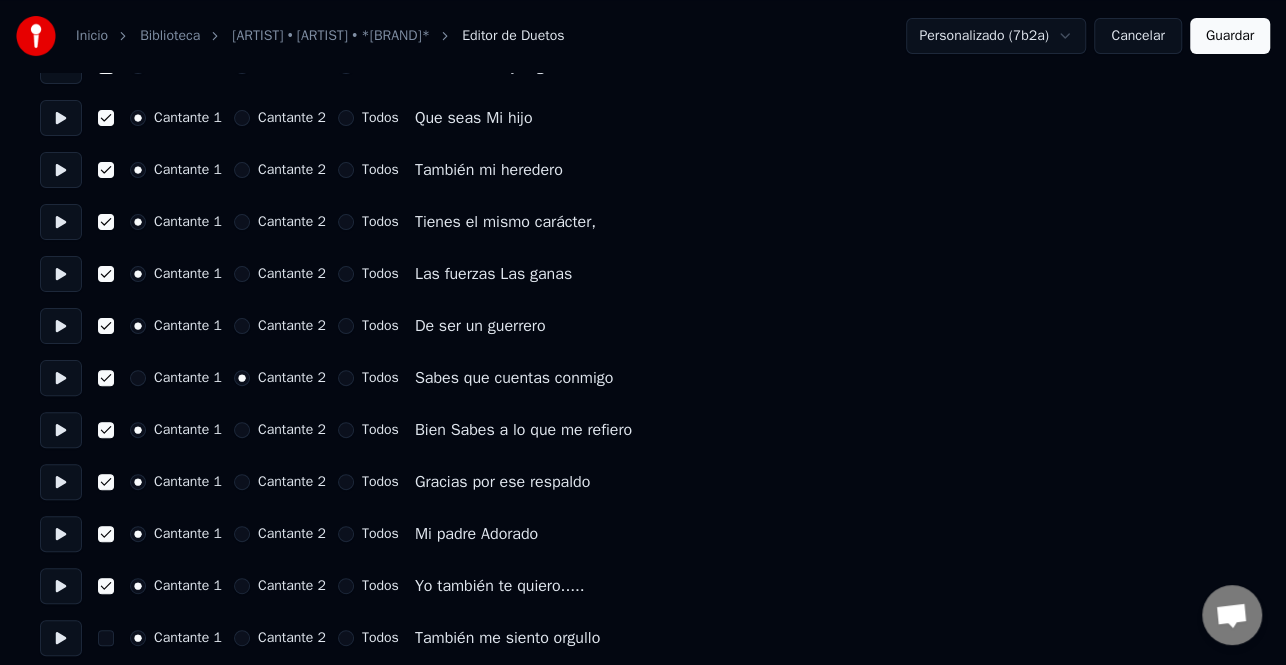 click at bounding box center [61, 274] 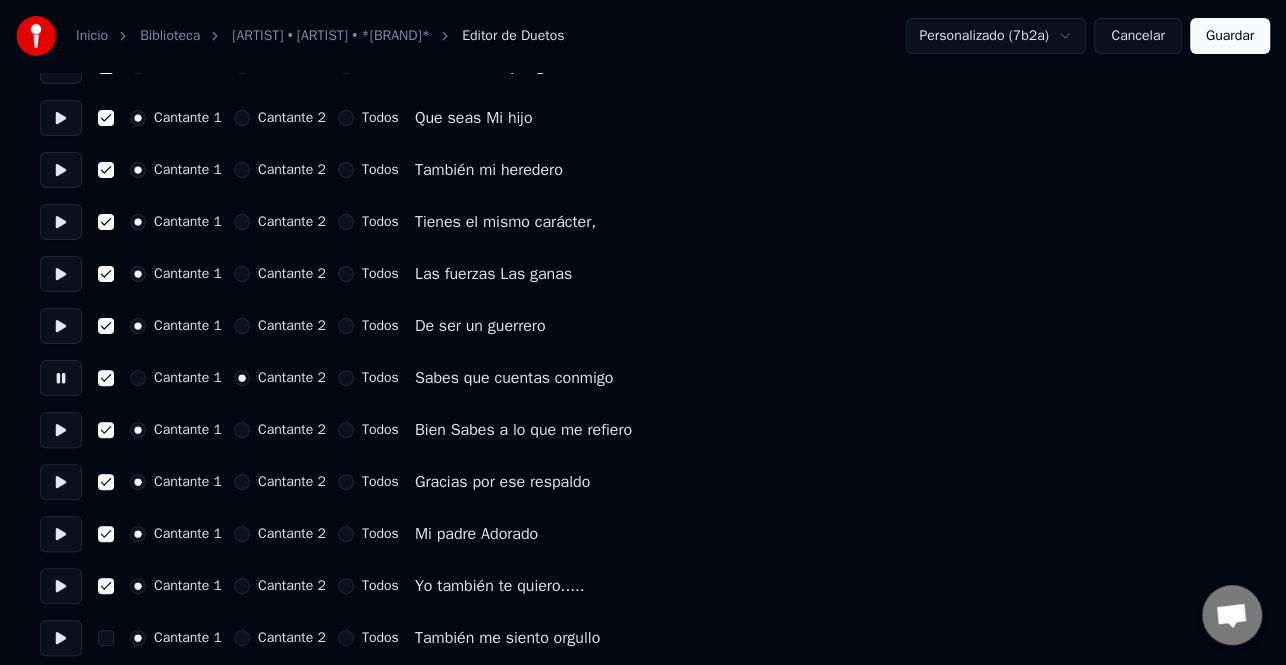 click on "Cantante 2" at bounding box center [242, 430] 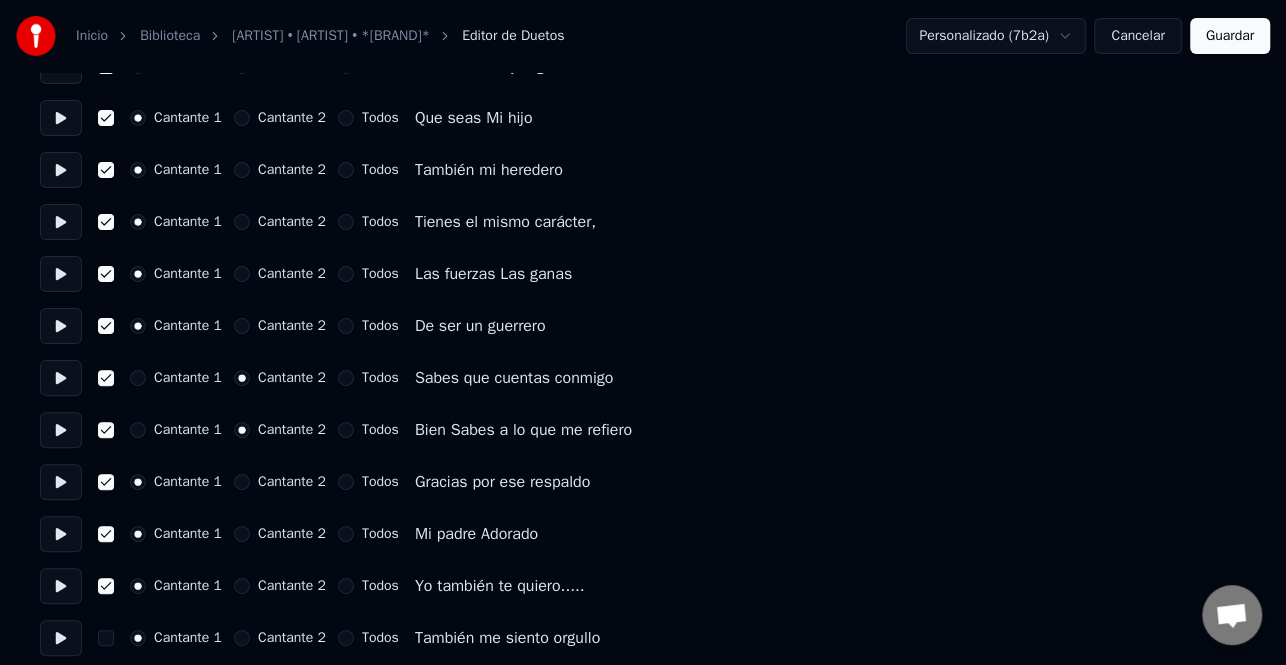 click at bounding box center (61, 430) 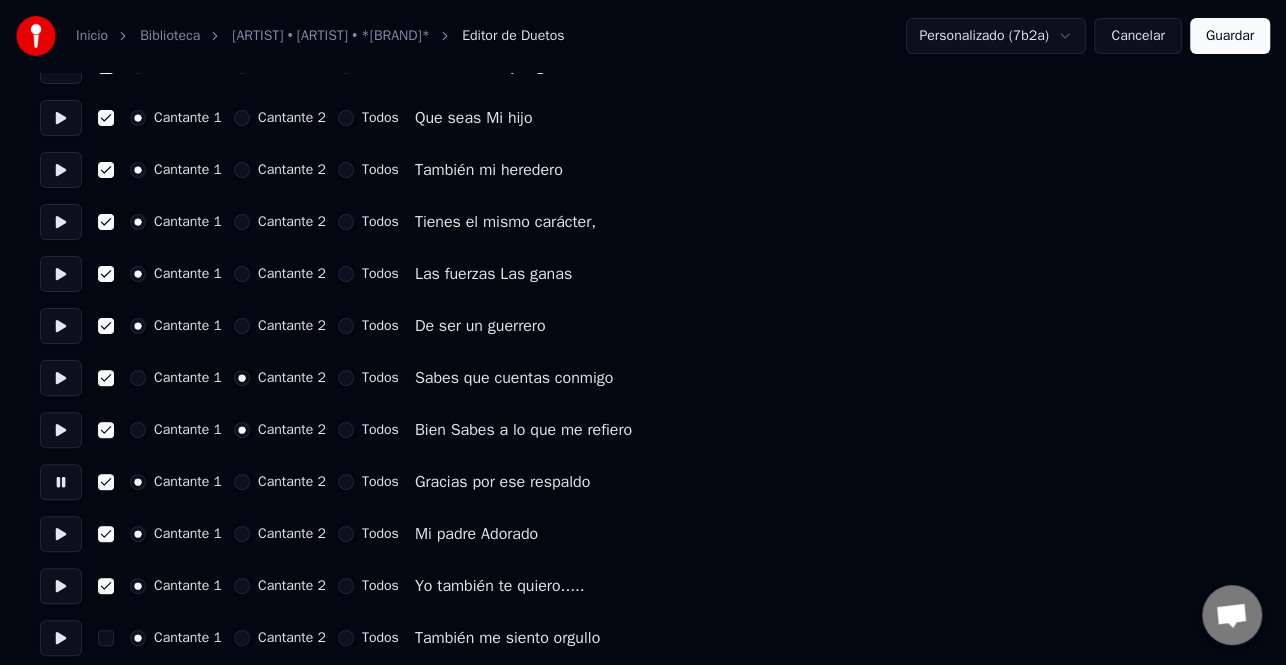 scroll, scrollTop: 300, scrollLeft: 0, axis: vertical 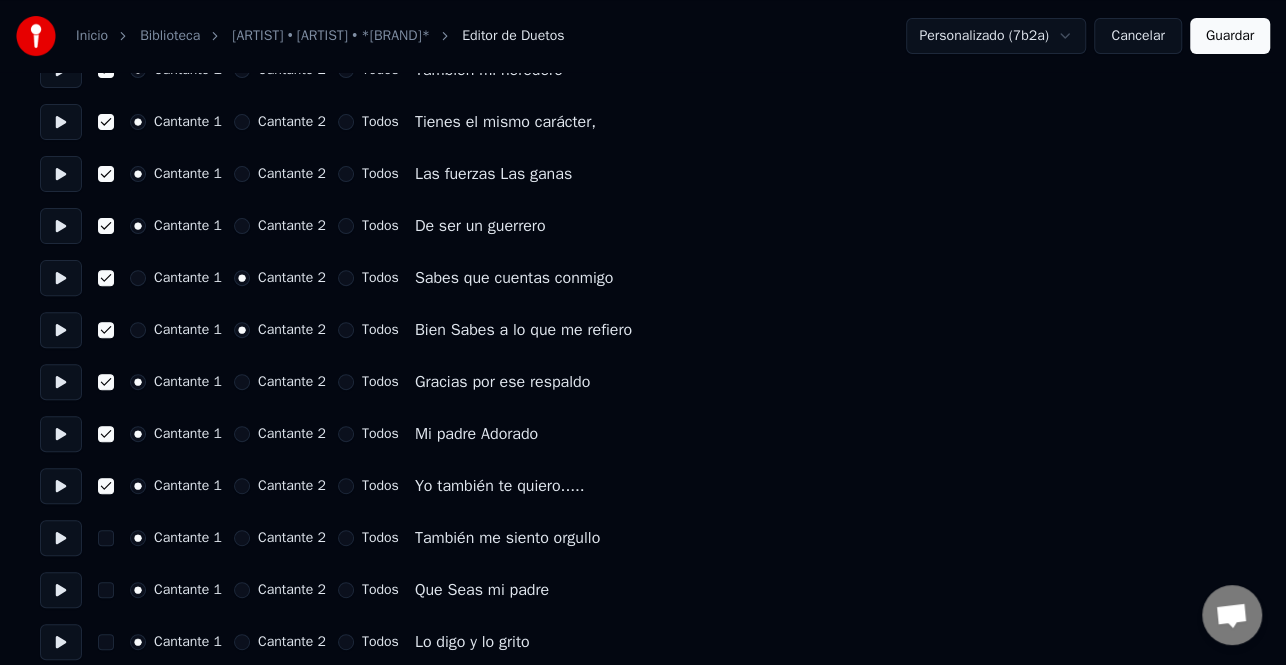 click at bounding box center (61, 434) 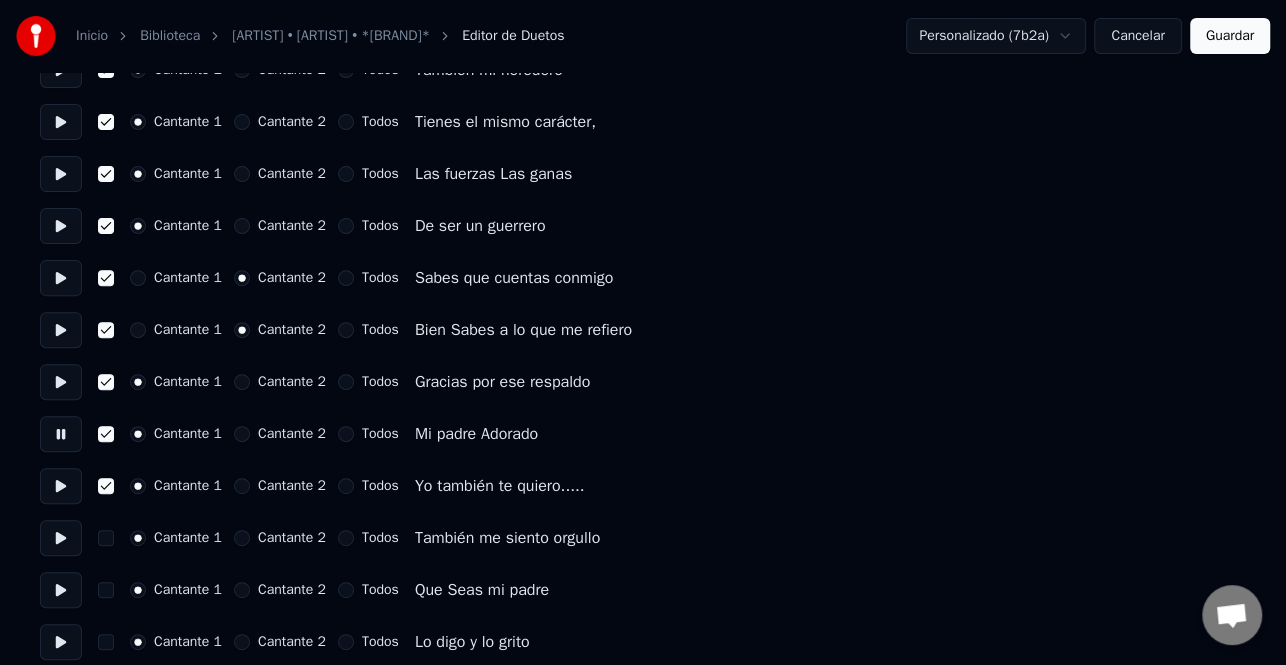 click at bounding box center [61, 486] 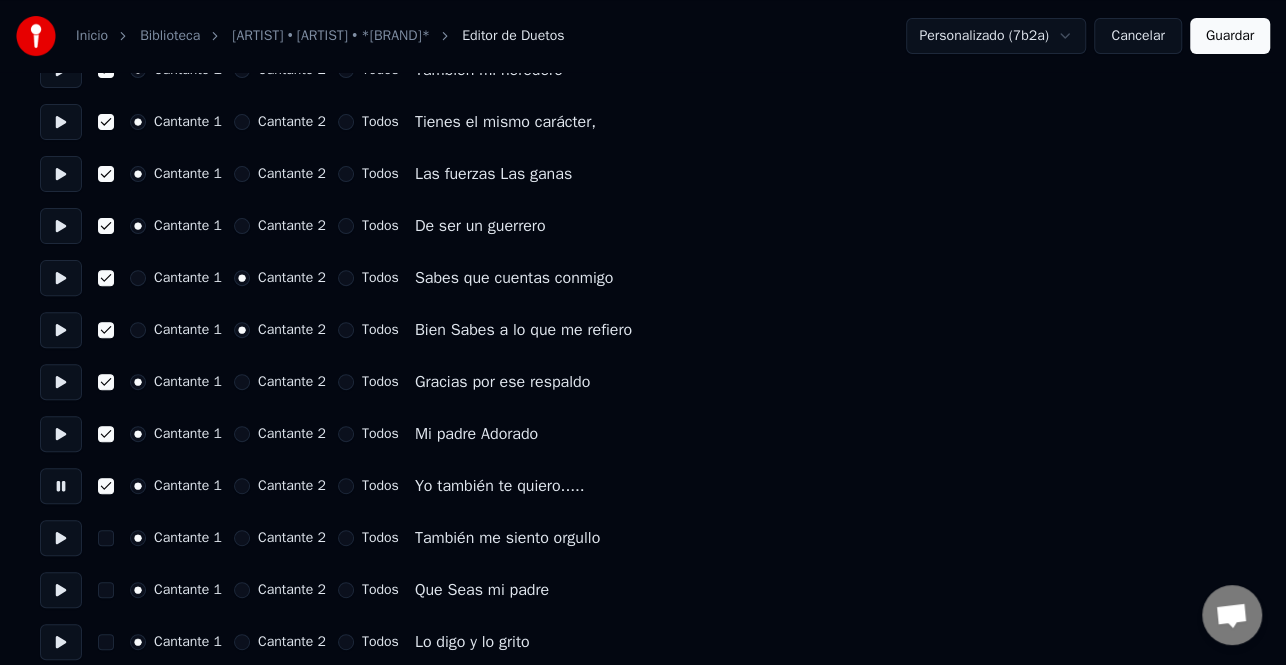 click at bounding box center [61, 538] 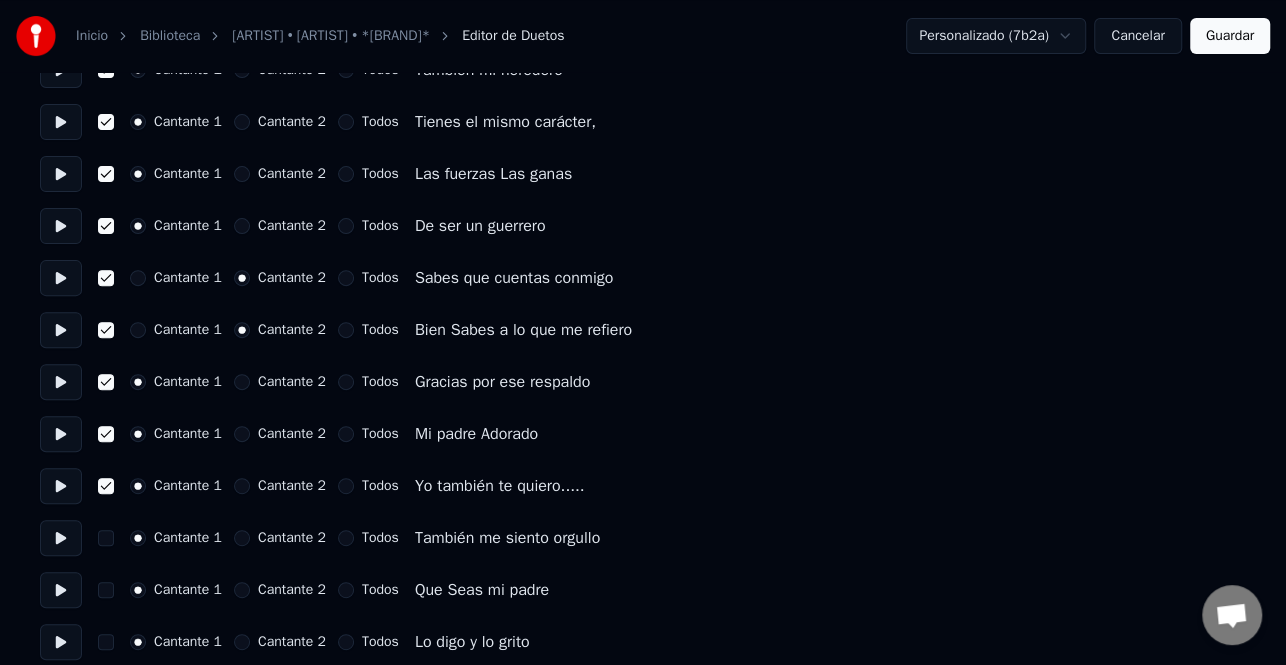 click at bounding box center [61, 486] 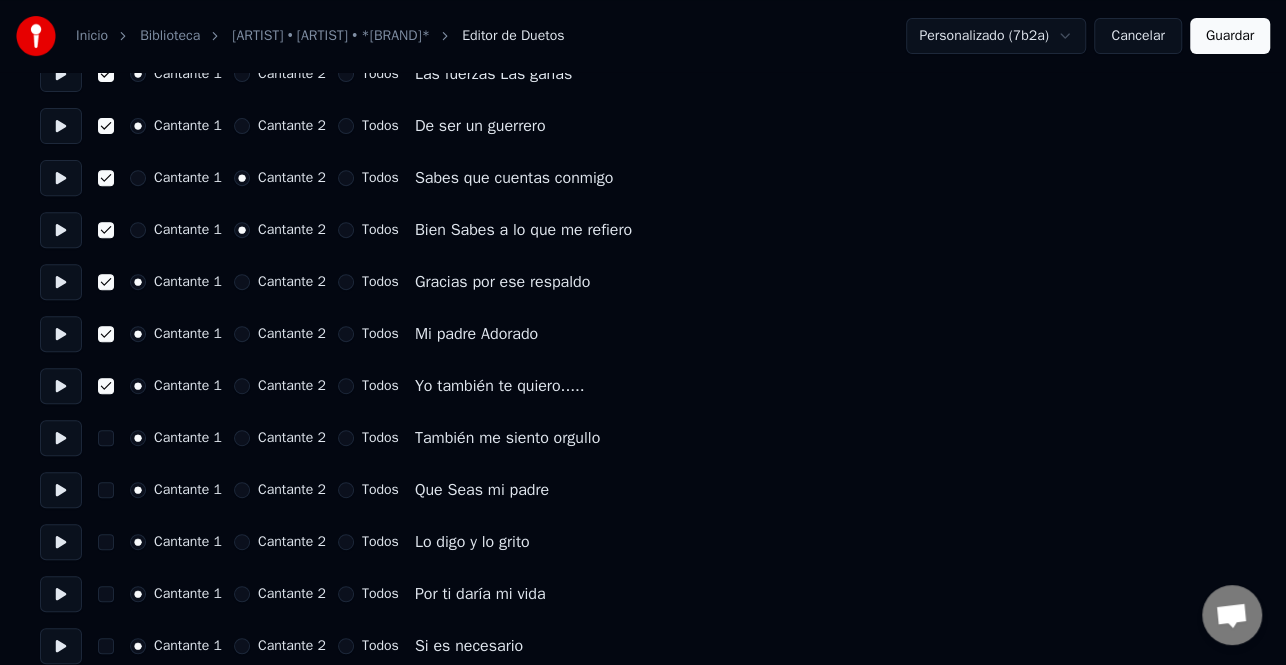 click at bounding box center (61, 438) 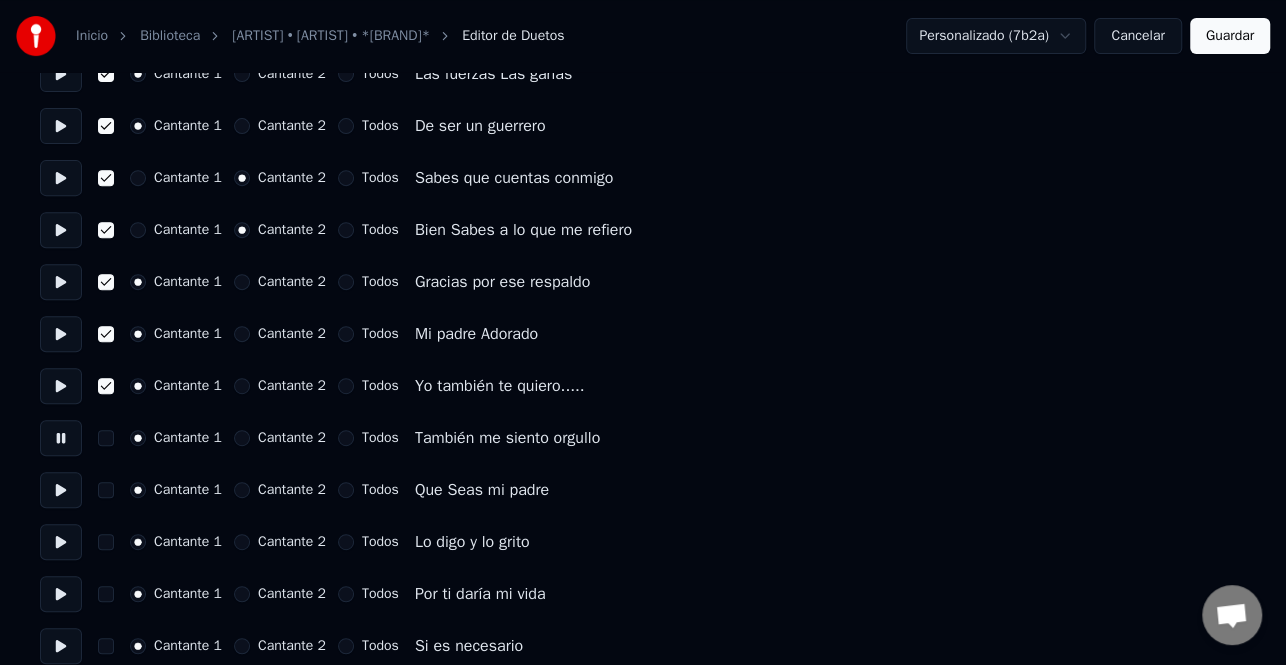 click at bounding box center (106, 438) 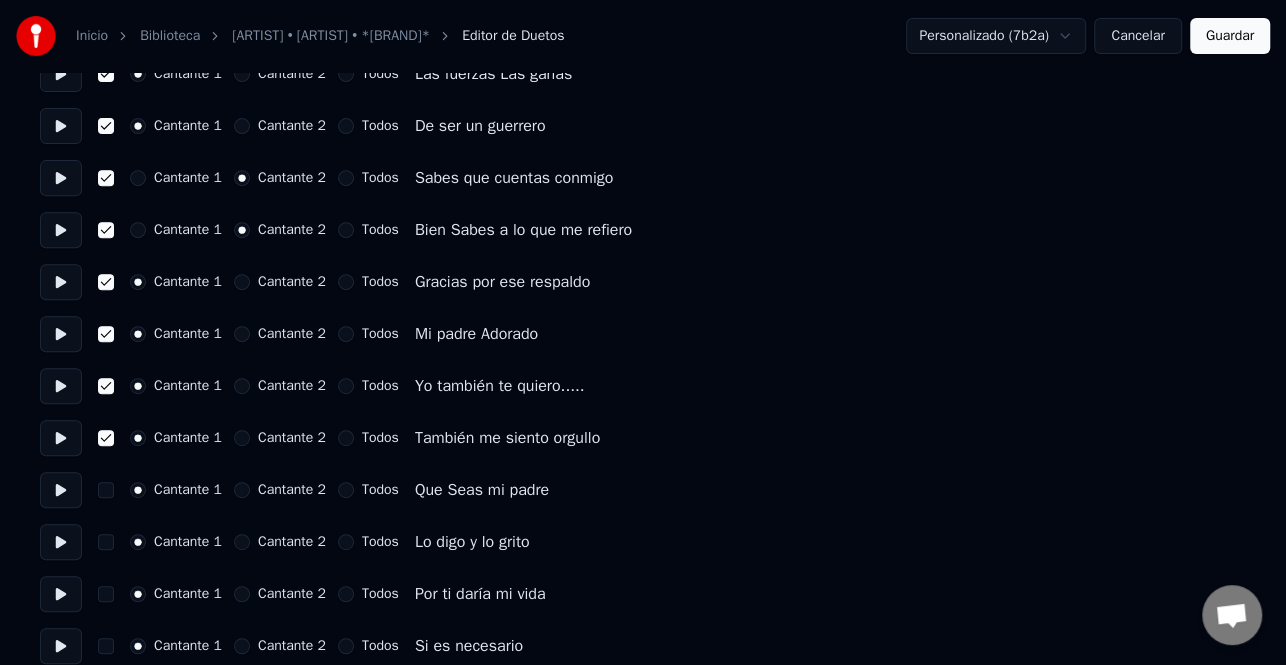click at bounding box center [106, 490] 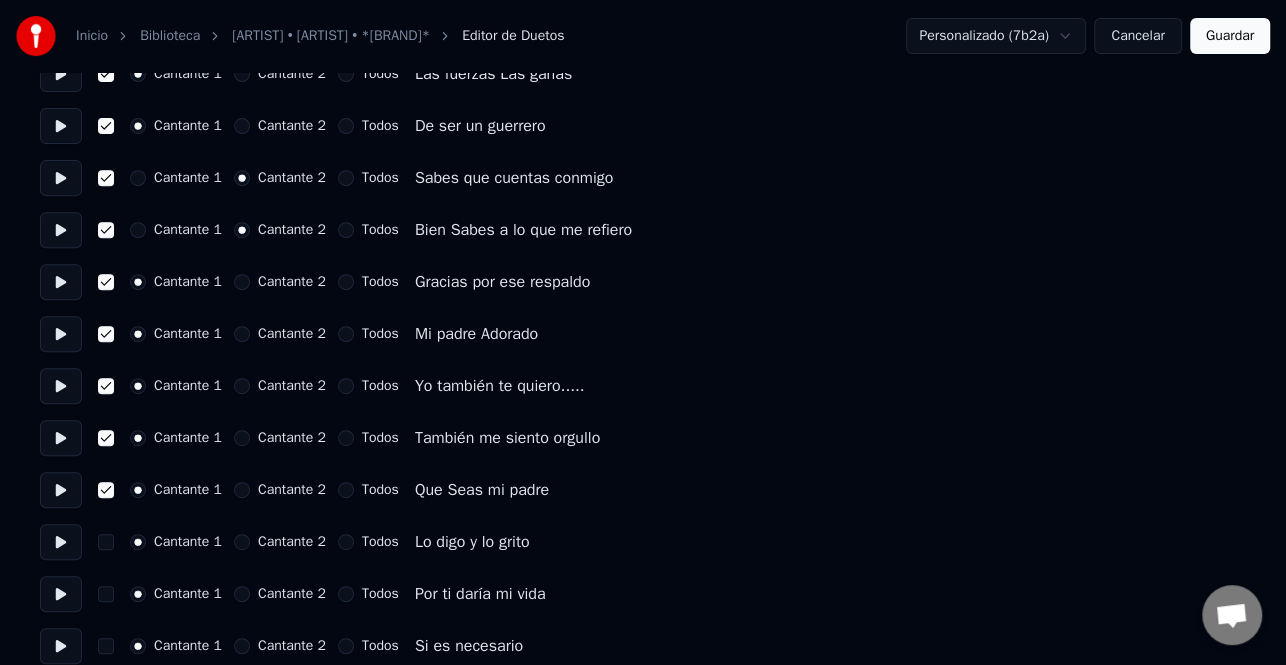 click at bounding box center (61, 490) 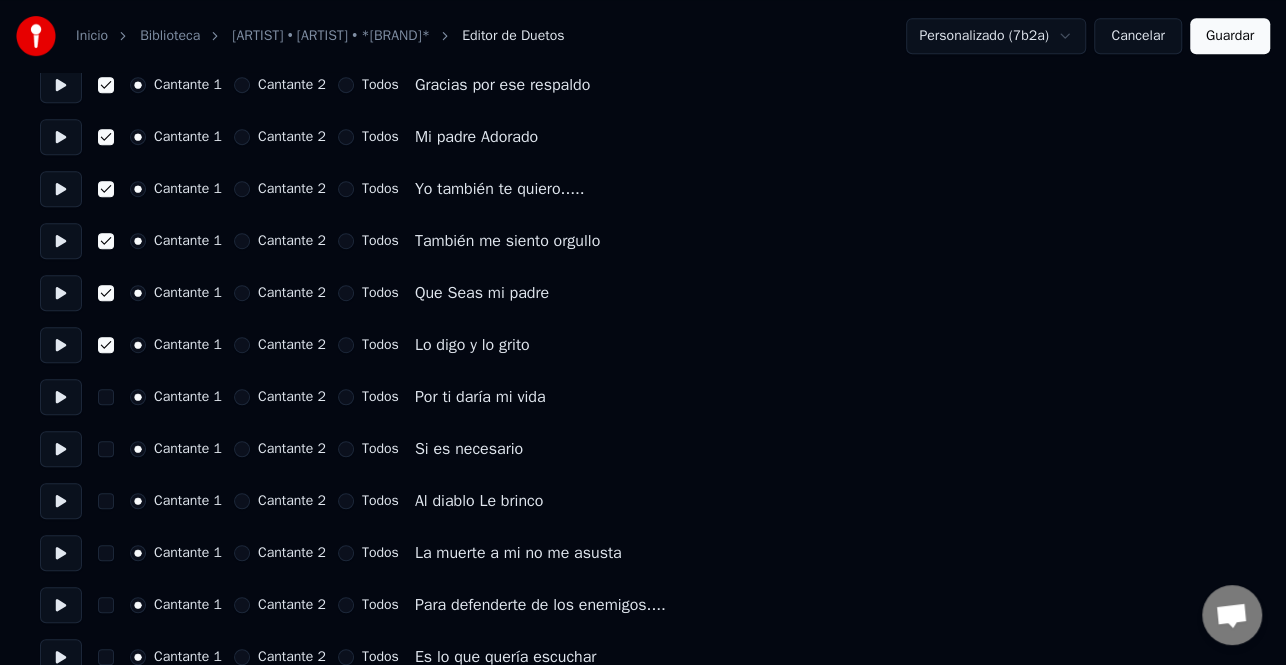 scroll, scrollTop: 600, scrollLeft: 0, axis: vertical 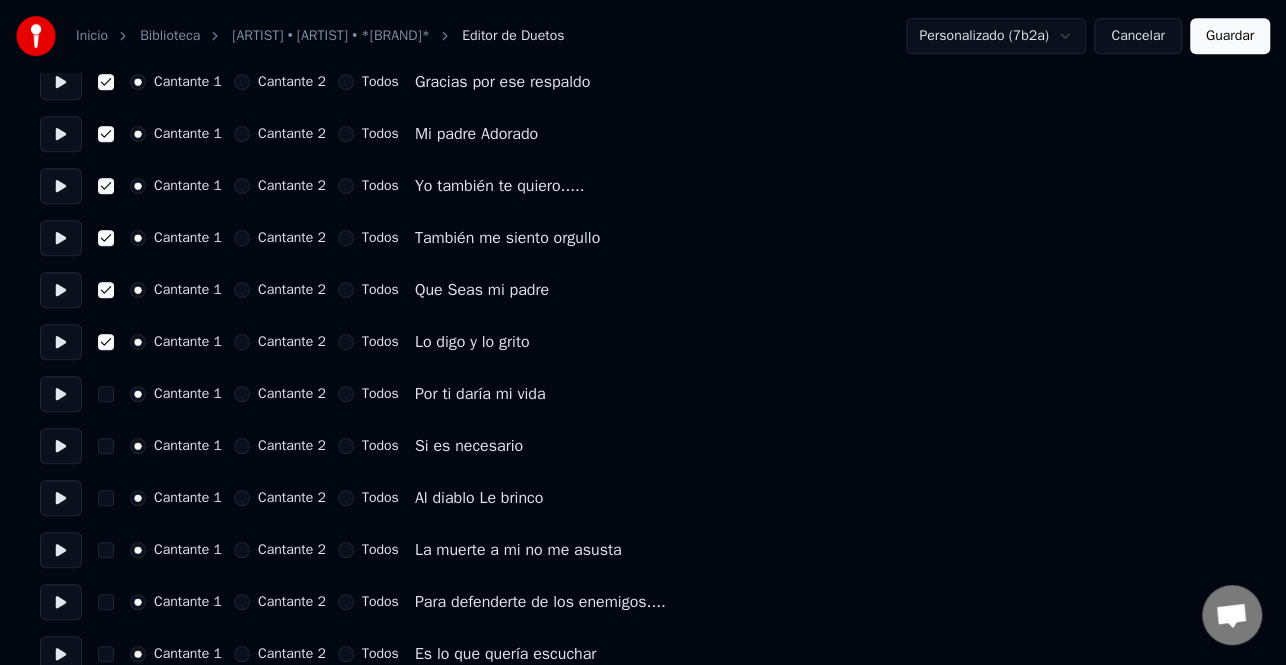 click at bounding box center [61, 394] 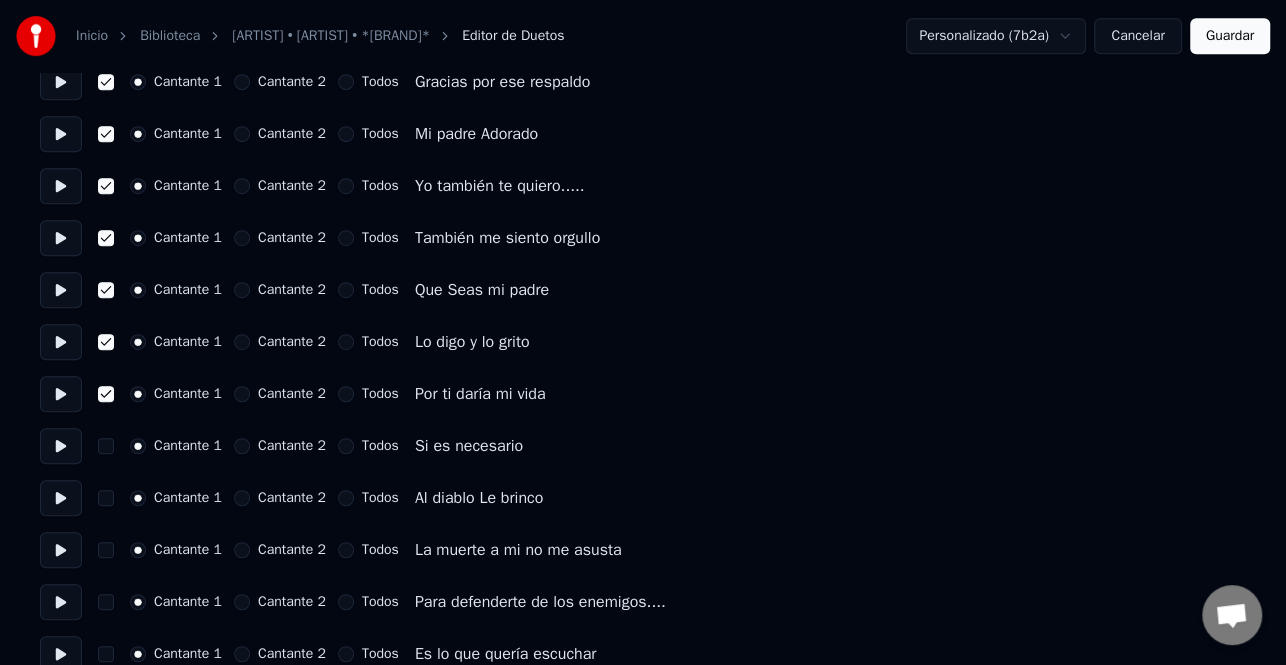 click at bounding box center [61, 446] 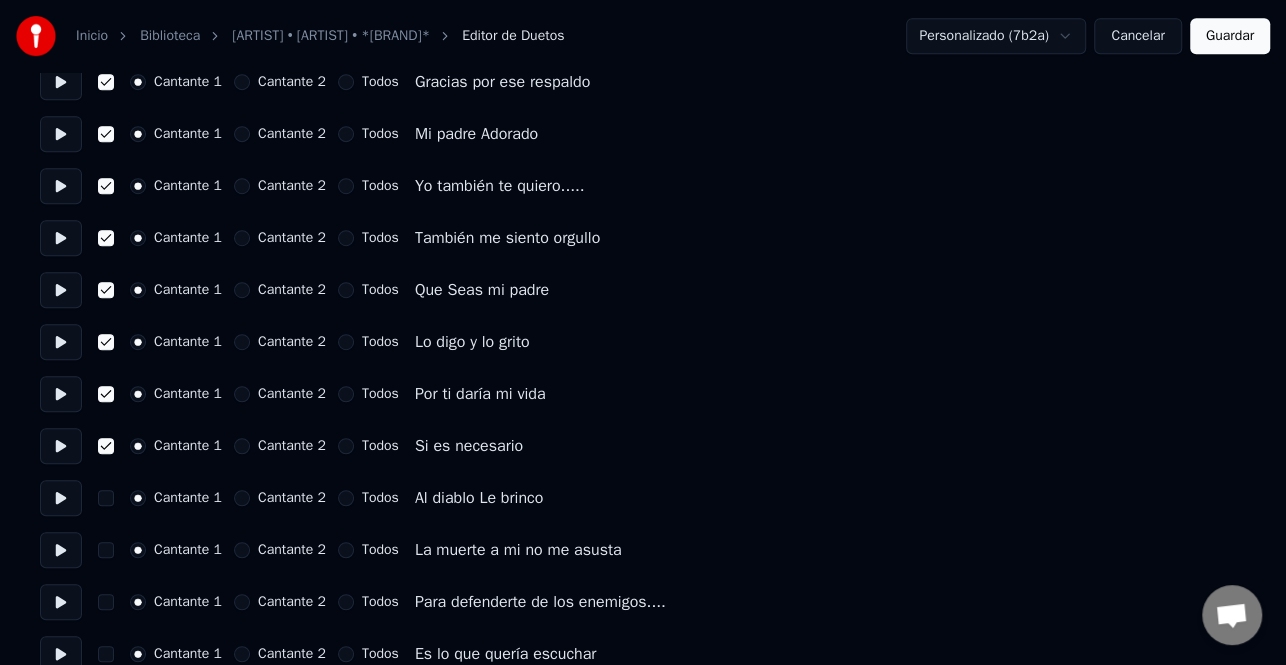 click at bounding box center [61, 498] 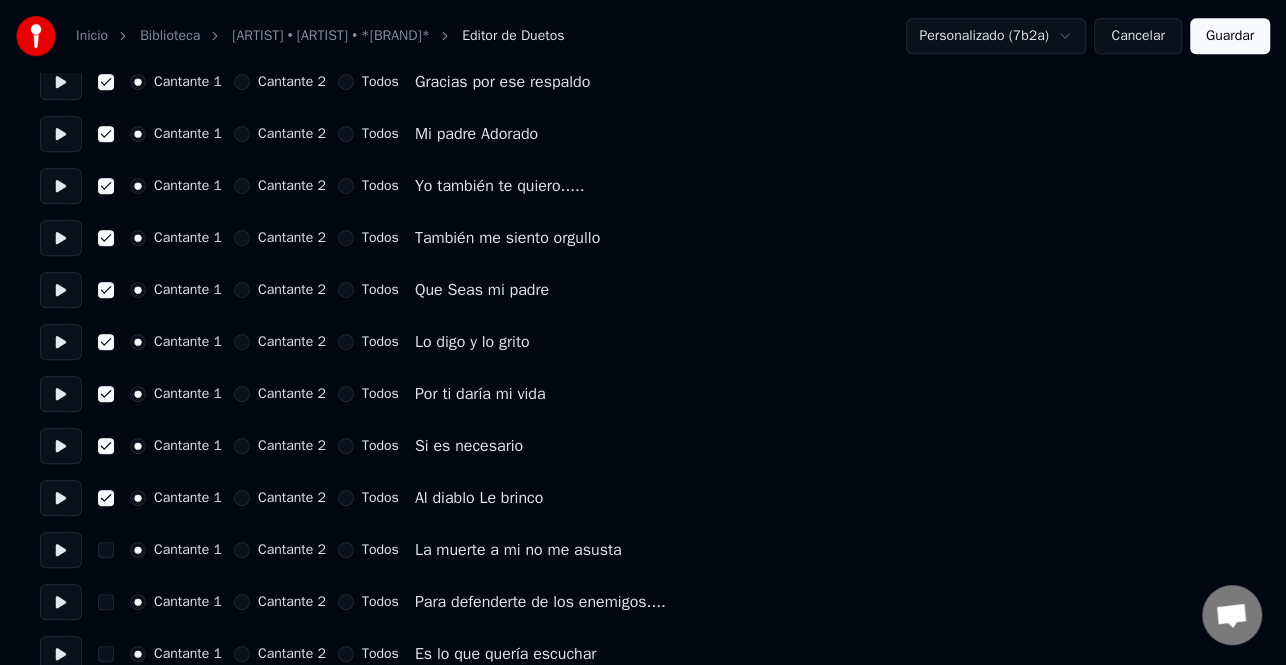click on "Número de cantantes * Mantener voces del cantante Cantante  1 Cantante  2 Todos Cantante 1 Cantante 2 Todos Me siento muy orgulloso Cantante 1 Cantante 2 Todos Que seas Mi hijo Cantante 1 Cantante 2 Todos También mi heredero Cantante 1 Cantante 2 Todos Tienes el mismo carácter, Cantante 1 Cantante 2 Todos Las fuerzas Las ganas Cantante 1 Cantante 2 Todos De ser un guerrero Cantante 1 Cantante 2 Todos Sabes que cuentas conmigo Cantante 1 Cantante 2 Todos Bien Sabes a lo que me refiero Cantante 1 Cantante 2 Todos Gracias por ese respaldo Cantante 1 Cantante 2 Todos Mi padre Adorado Cantante 1 Cantante 2 Todos Yo también te quiero..... Cantante 1 Cantante 2 Todos También me siento orgullo Cantante 1 Cantante 2 Todos Que Seas mi padre Cantante 1 Cantante 2 Todos Lo digo y lo grito Cantante 1 Cantante 2 Todos Por ti daría mi vida Cantante 1 Cantante 2 Todos Si es necesario Cantante 1 Cantante 2 Todos Al diablo Le brinco Cantante 1 Cantante 2 Todos La muerte a mi no me asusta Cantante 1 Cantante 2 Todos Todos" at bounding box center [643, 1460] 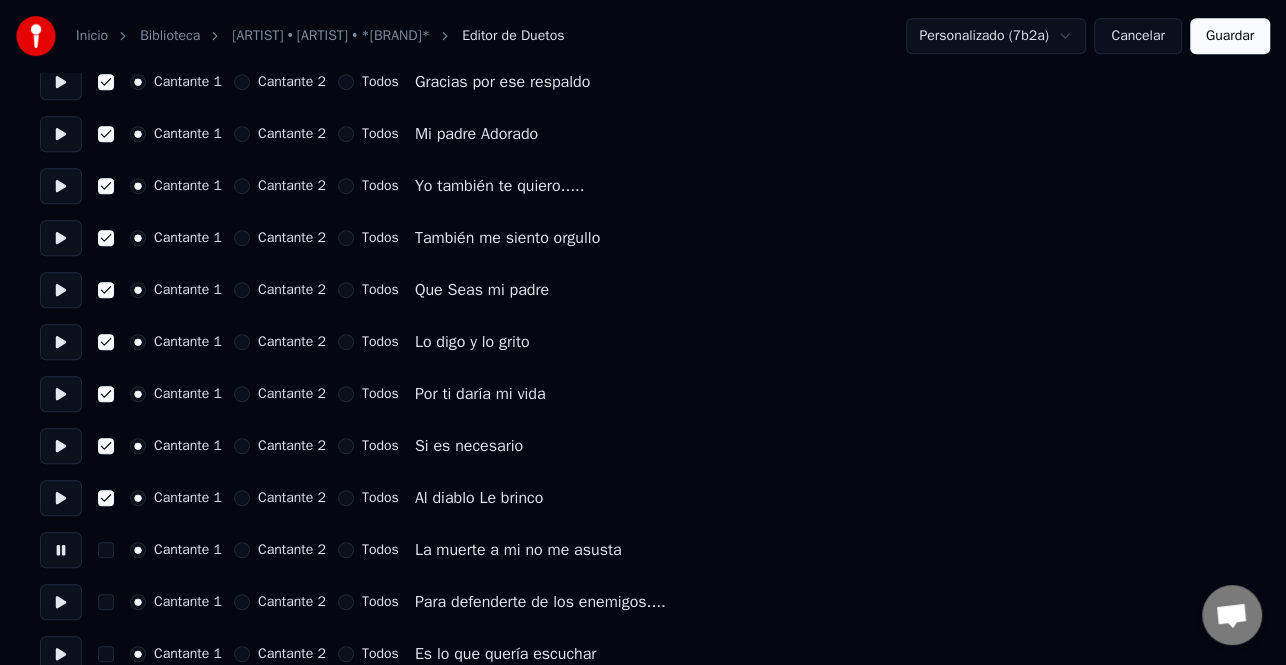scroll, scrollTop: 700, scrollLeft: 0, axis: vertical 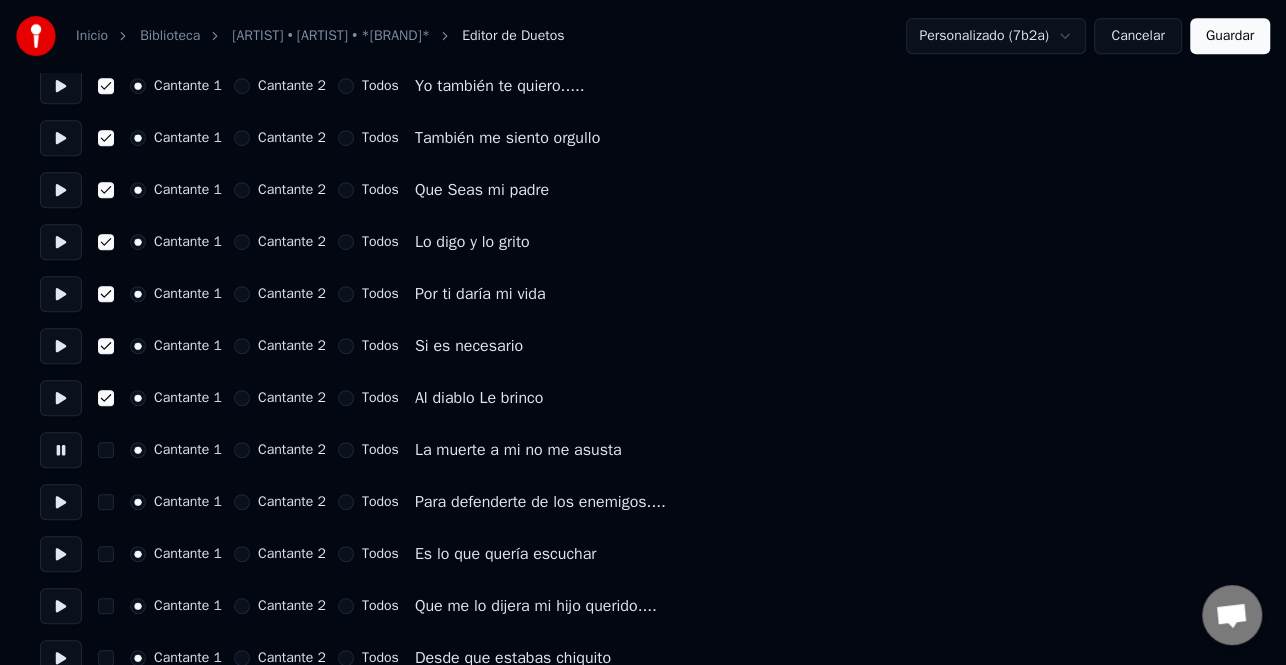 click at bounding box center (61, 502) 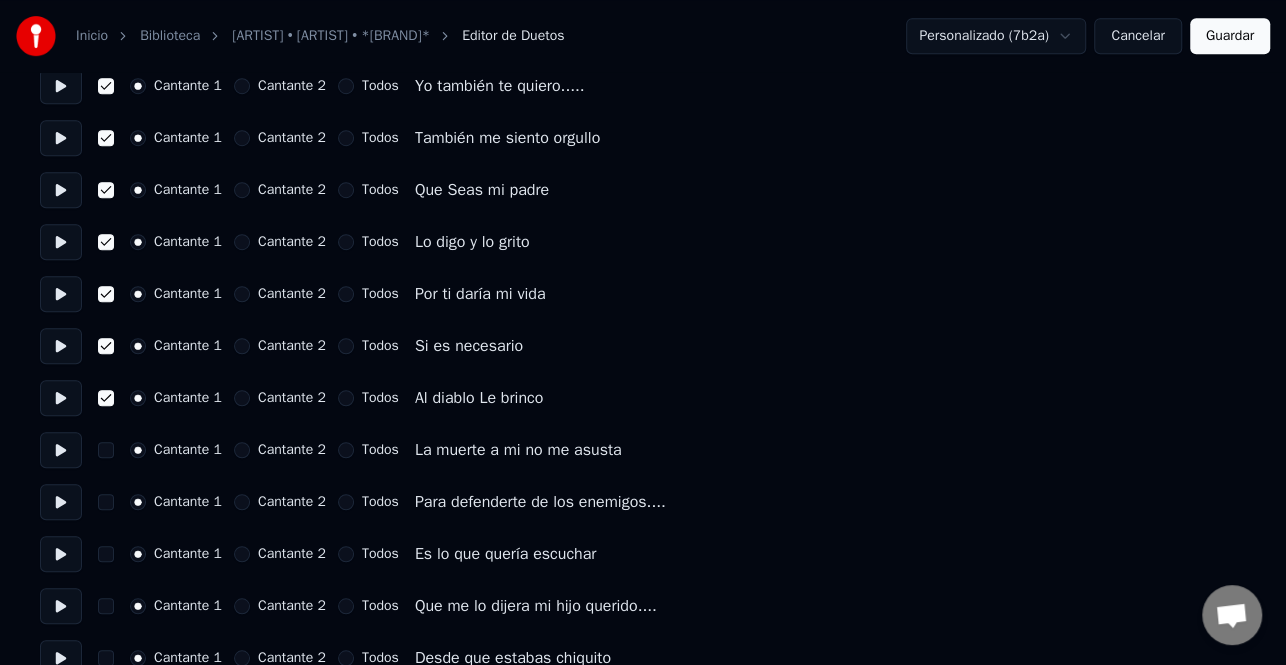 click at bounding box center [61, 502] 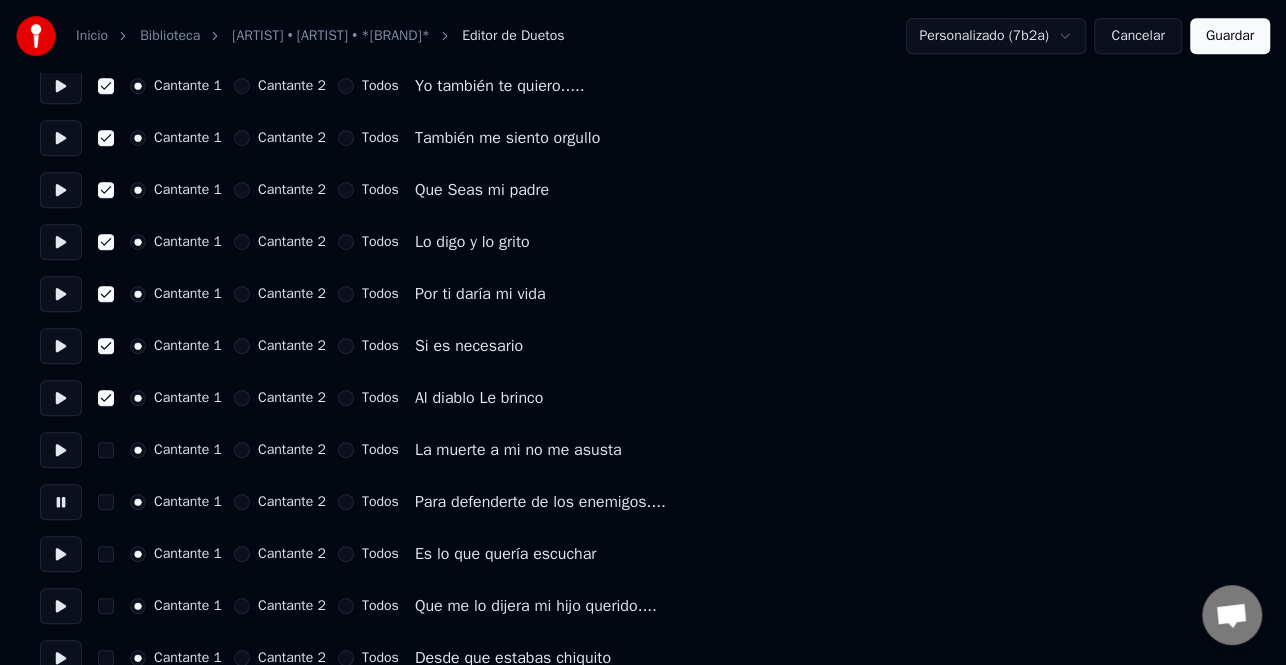 click at bounding box center (106, 450) 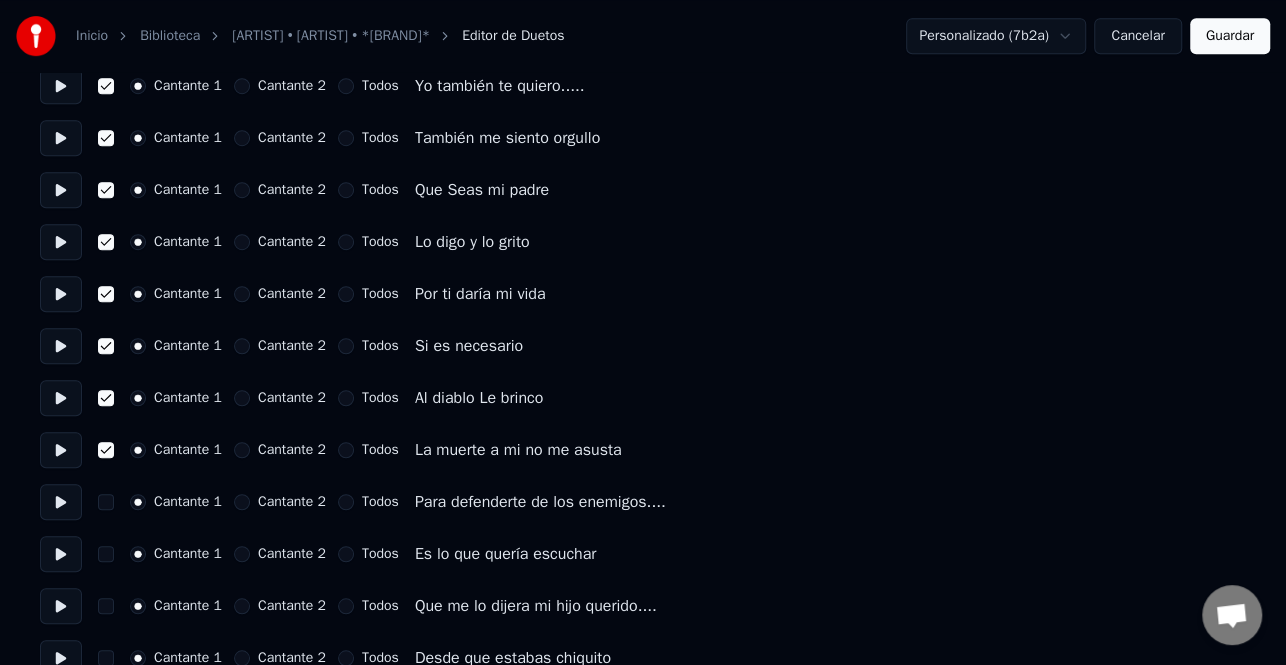 click at bounding box center [106, 502] 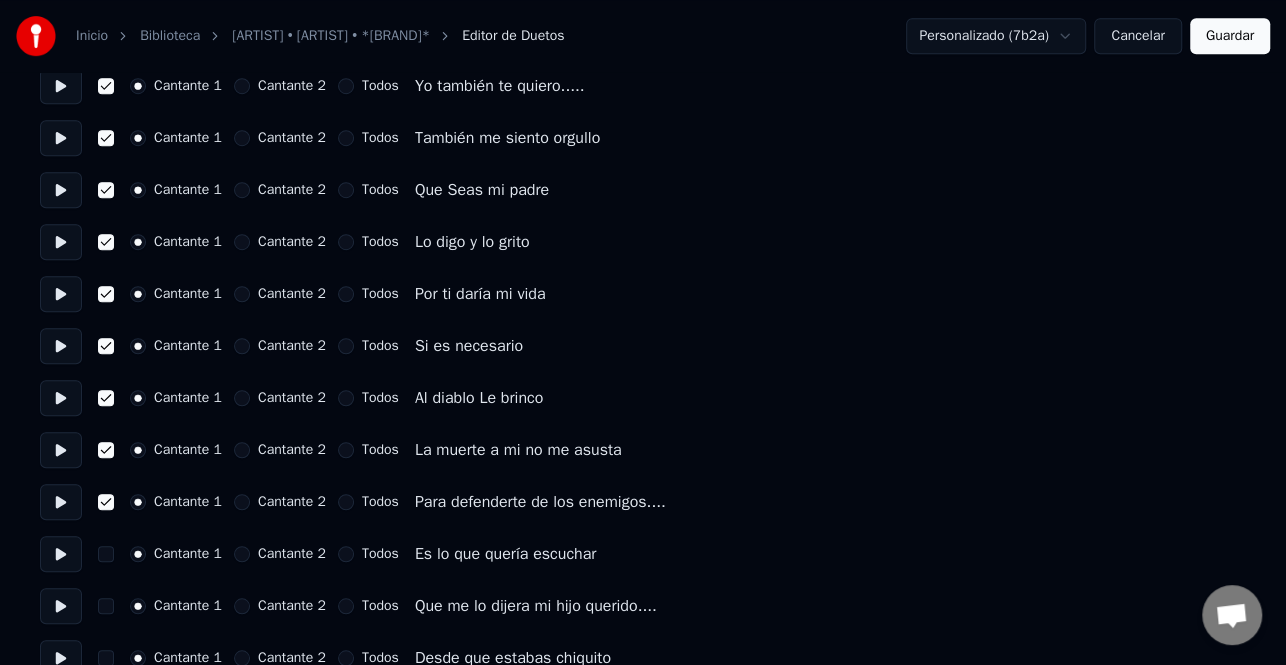 click at bounding box center (61, 554) 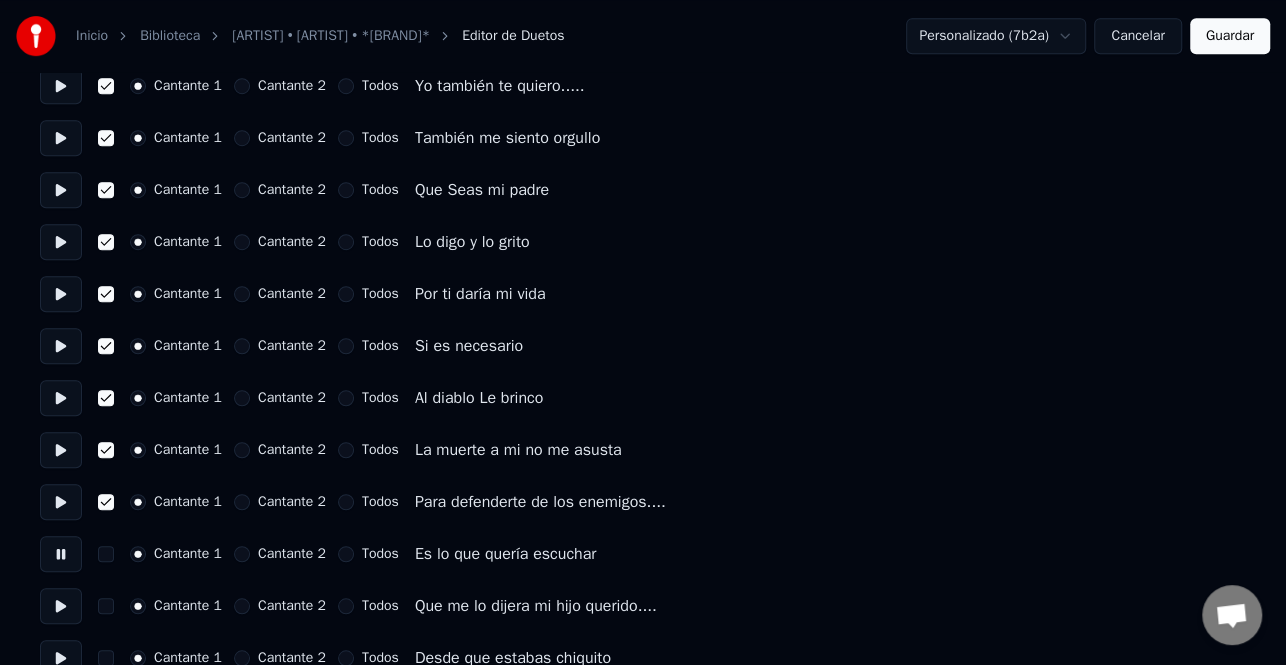 click at bounding box center [106, 554] 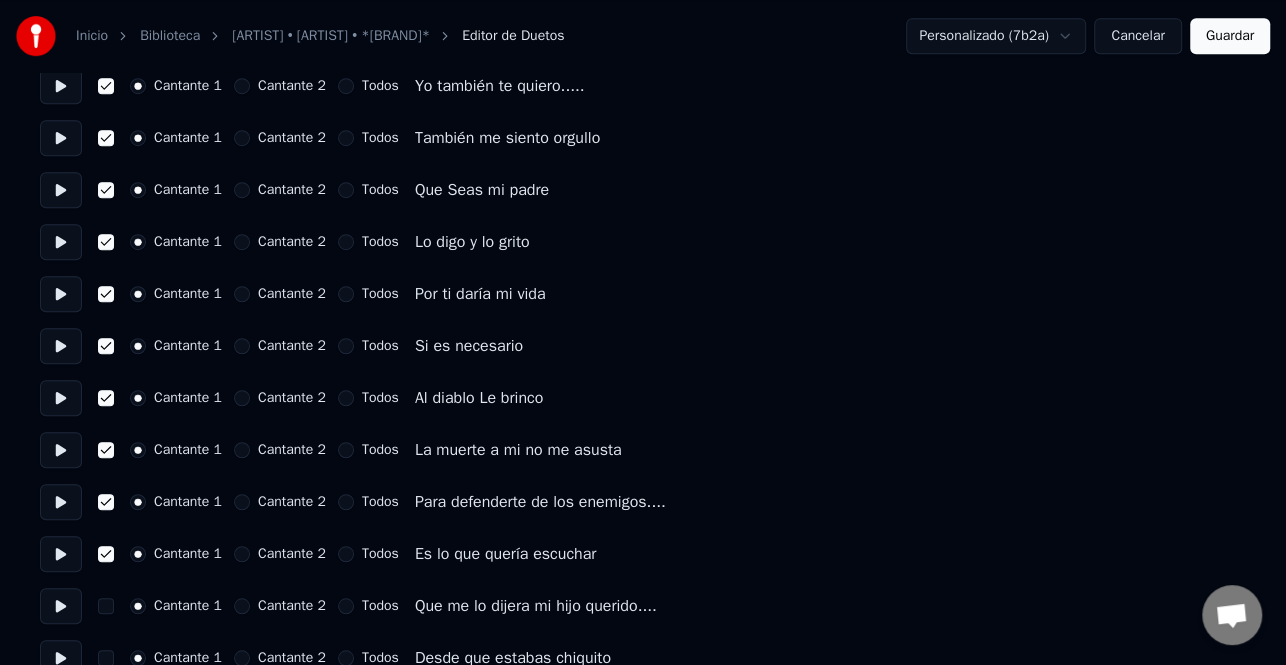 click at bounding box center (61, 554) 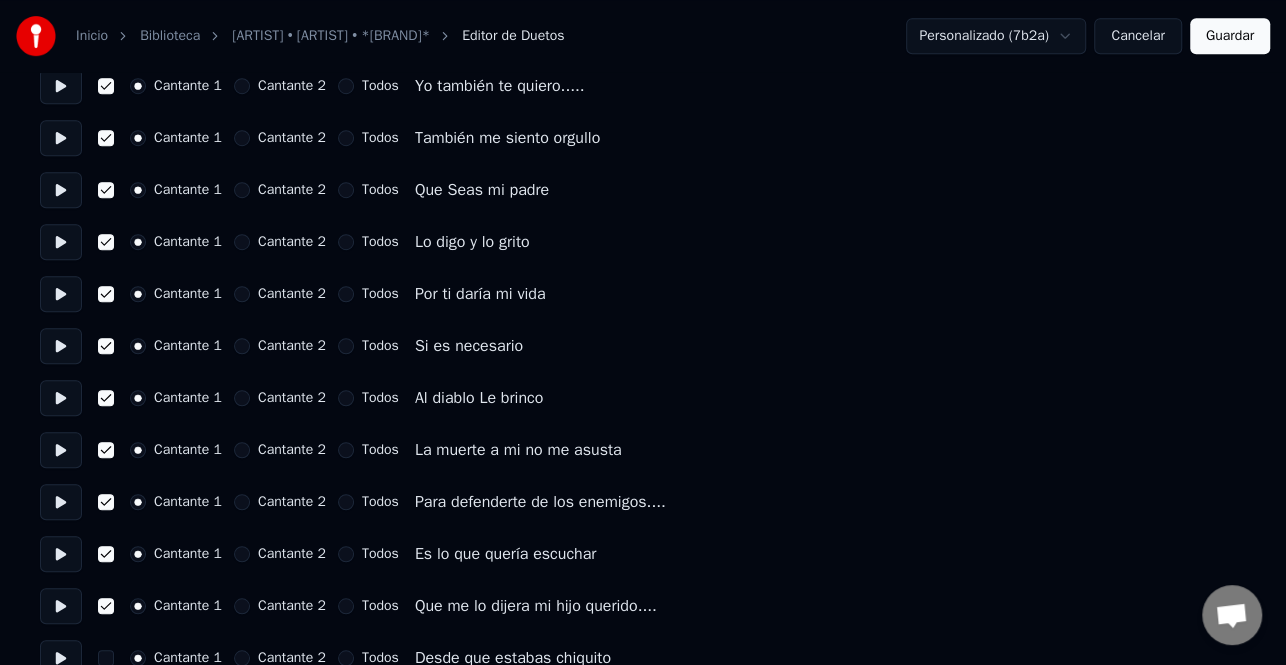 click at bounding box center [61, 606] 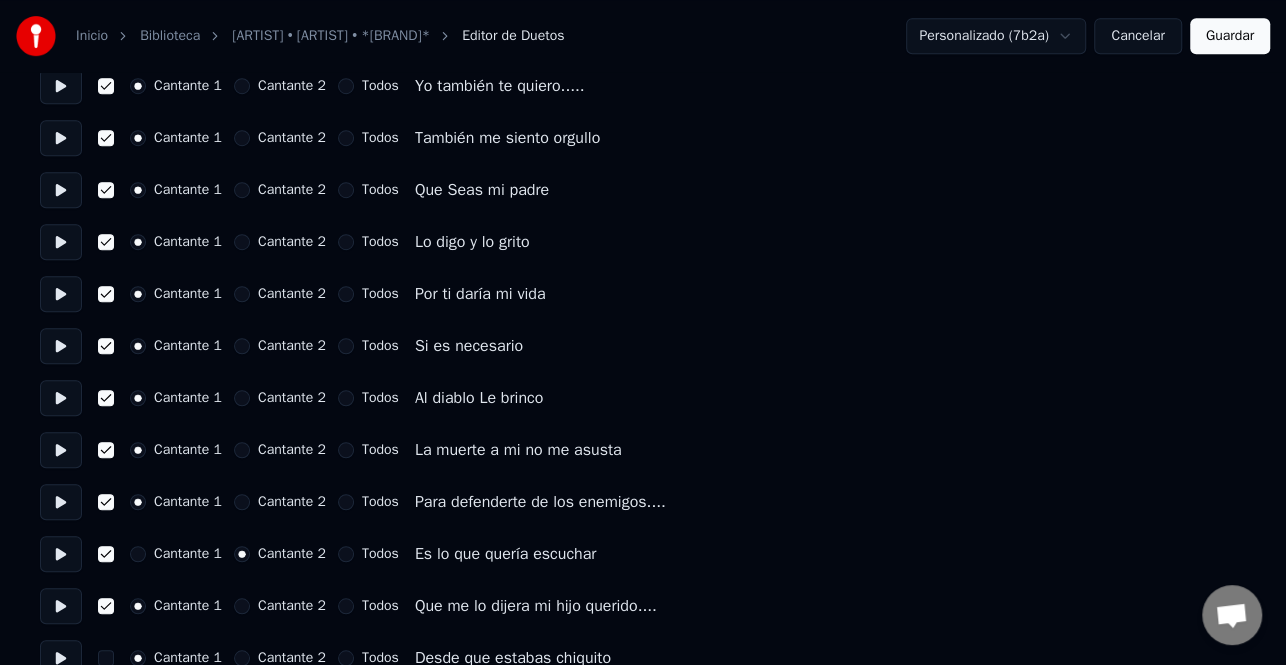 click on "Cantante 2" at bounding box center (242, 606) 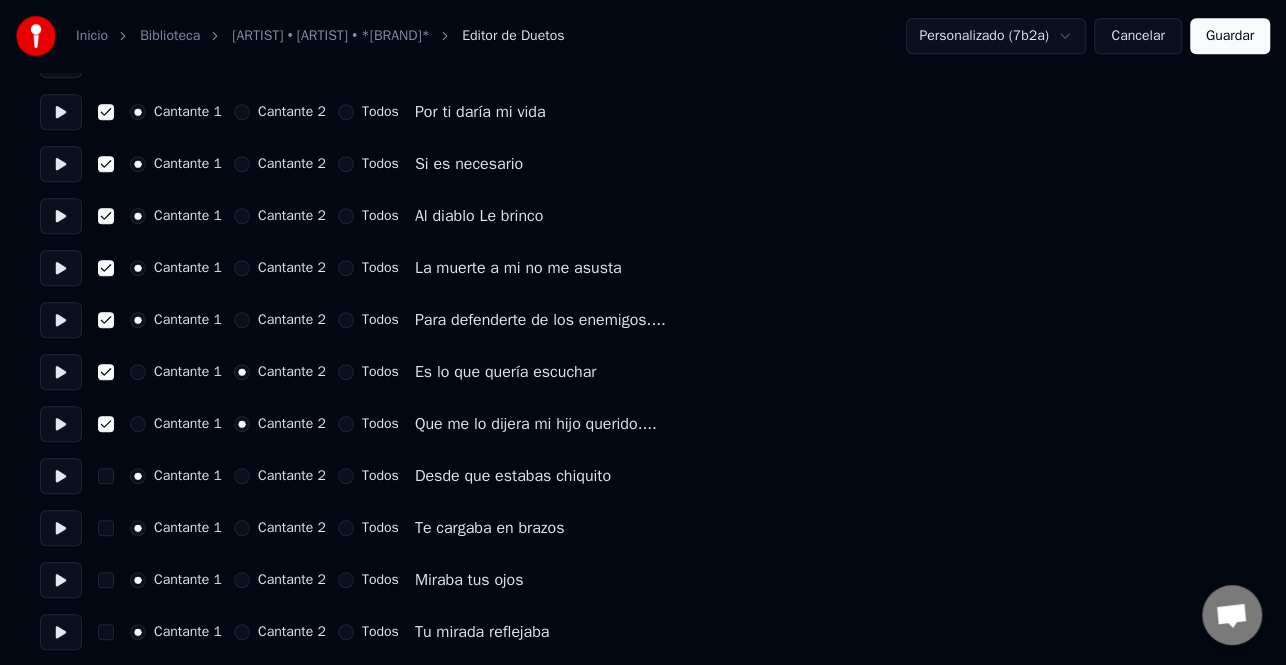 scroll, scrollTop: 900, scrollLeft: 0, axis: vertical 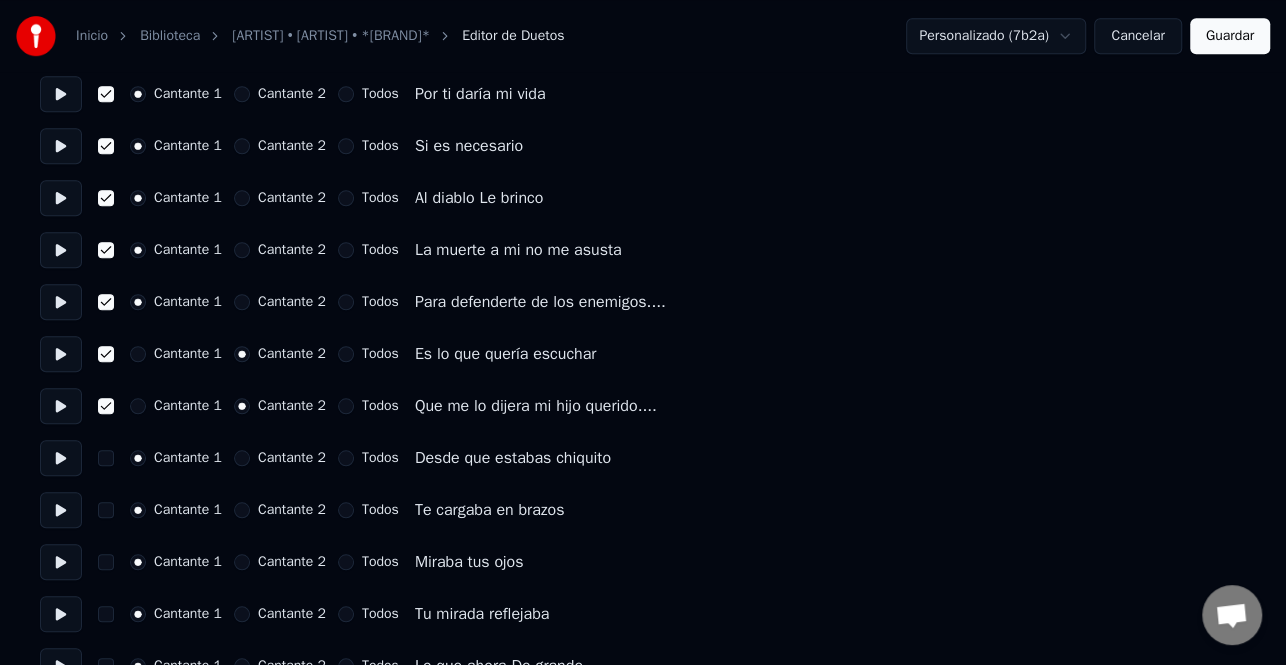 click at bounding box center (61, 458) 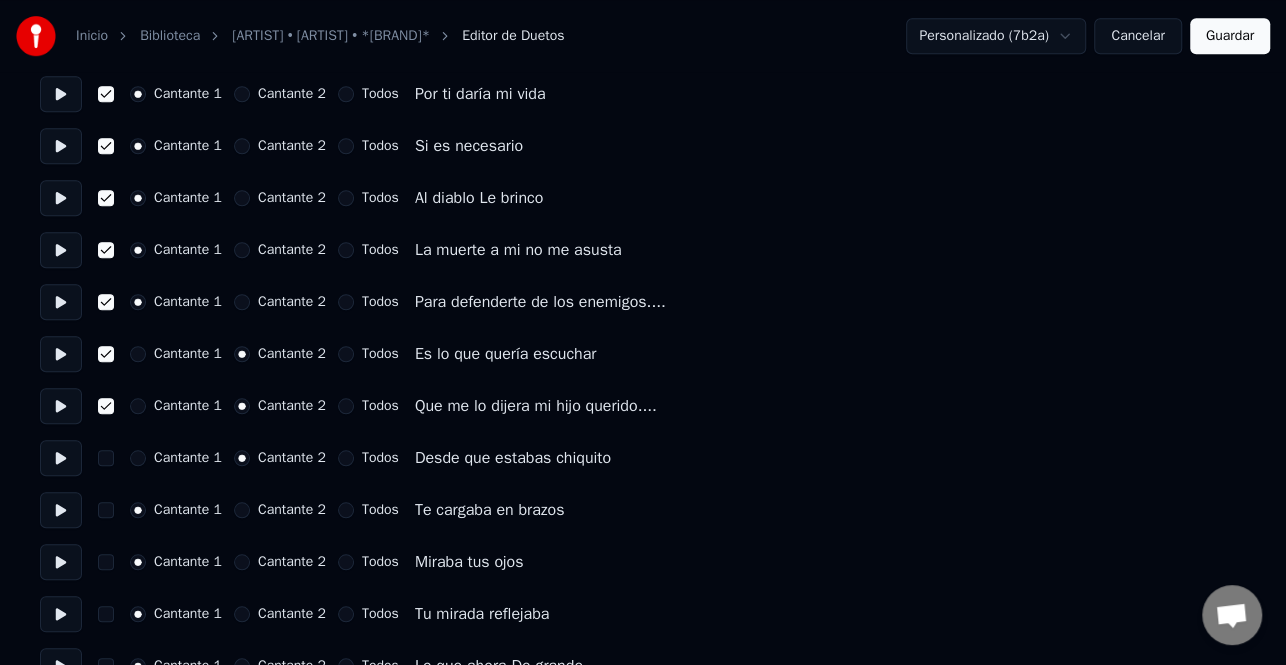 click at bounding box center [61, 510] 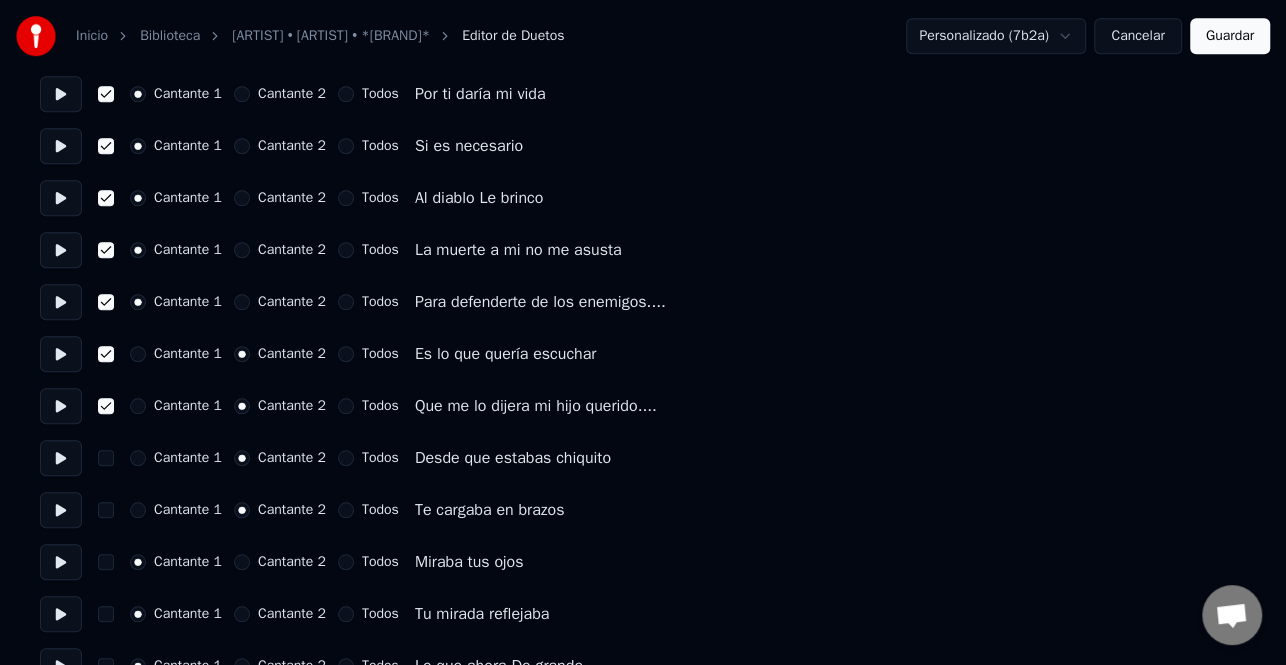 click at bounding box center [61, 562] 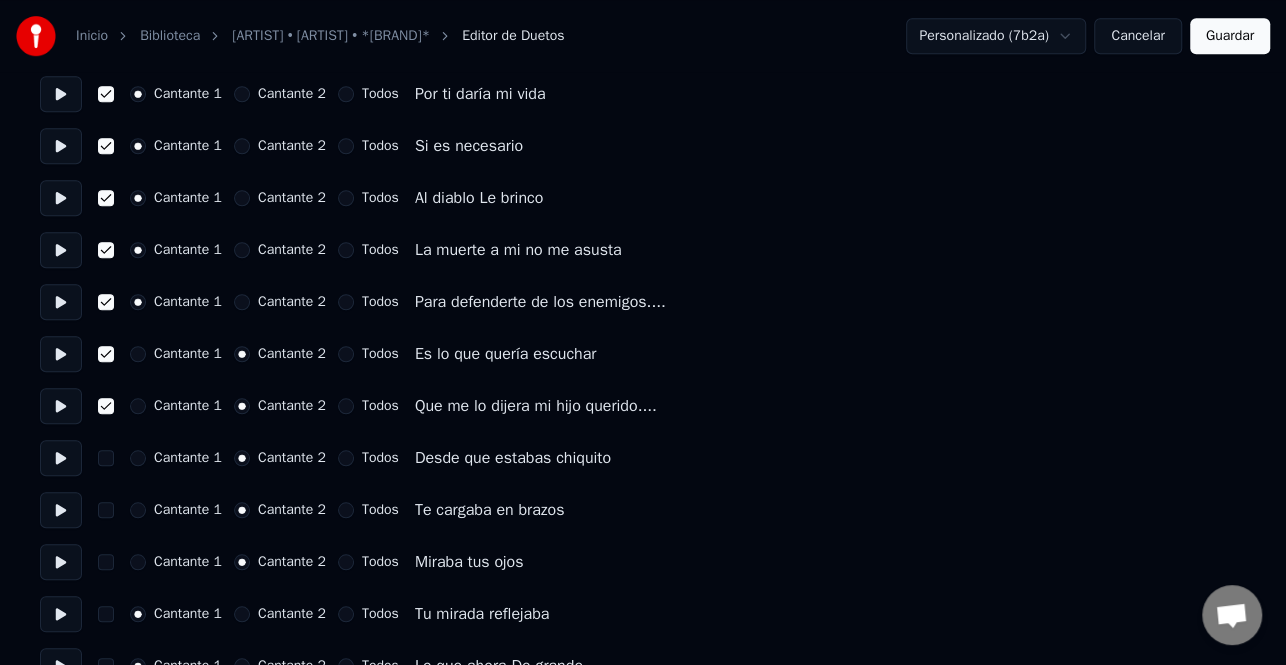 click at bounding box center (61, 614) 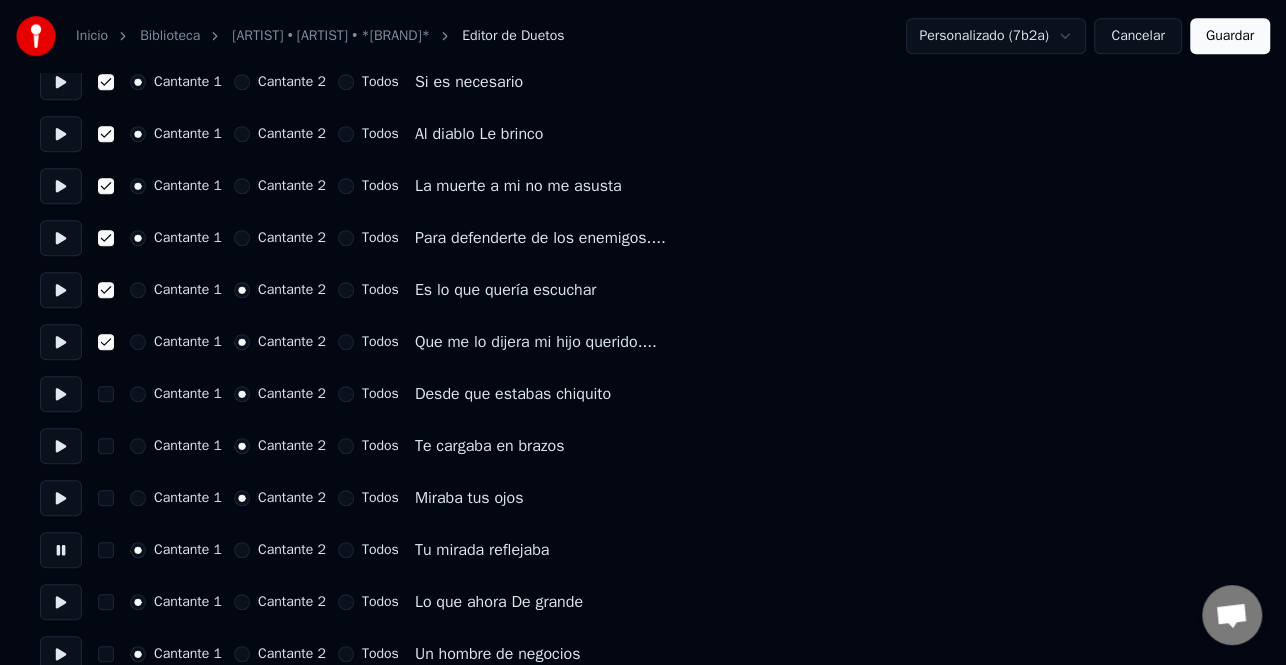 scroll, scrollTop: 1000, scrollLeft: 0, axis: vertical 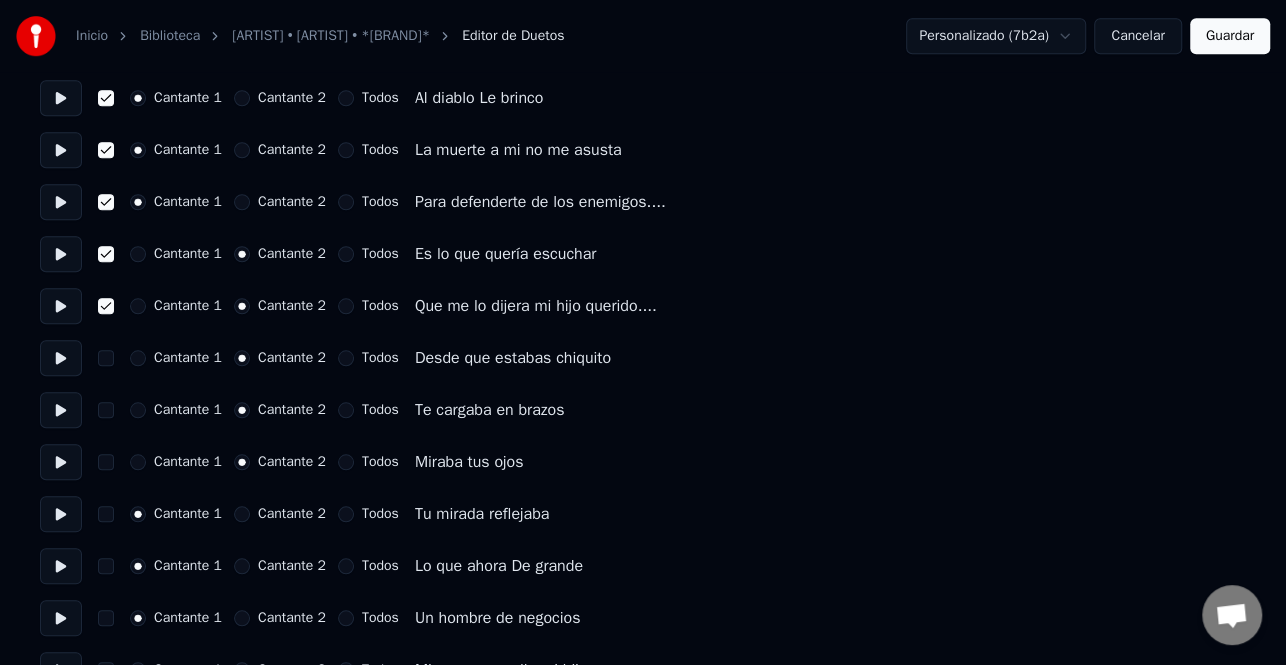 click on "Cantante 2" at bounding box center (242, 514) 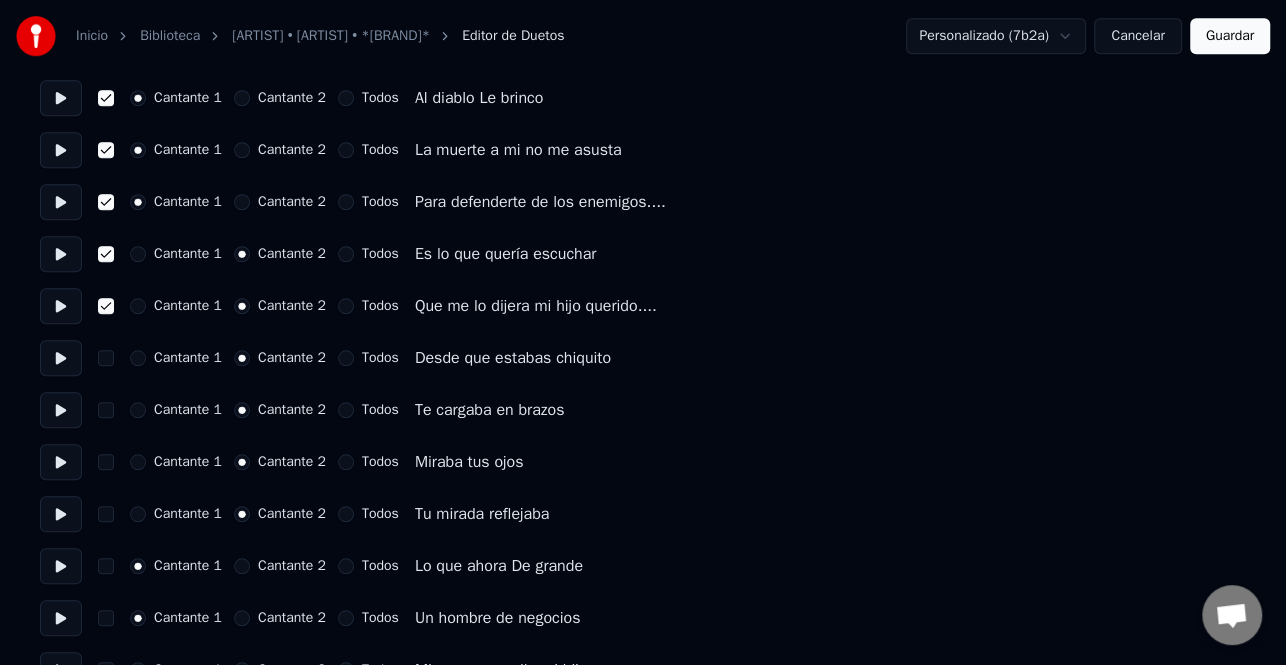 click at bounding box center [61, 566] 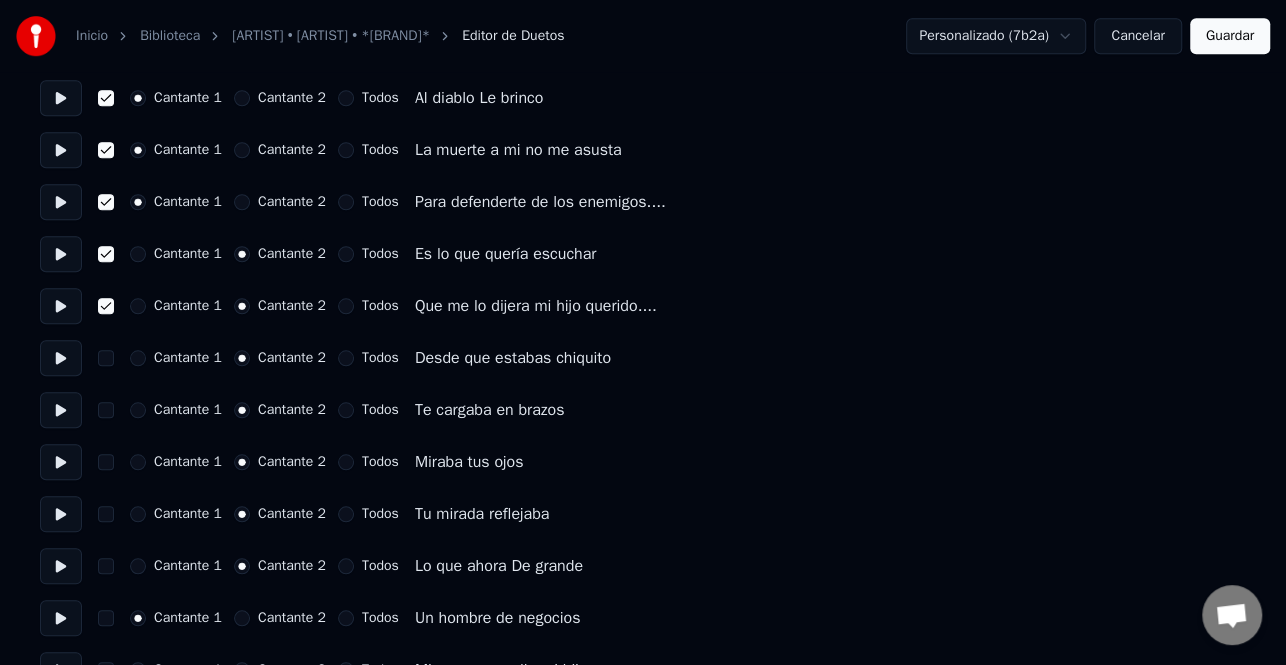 drag, startPoint x: 66, startPoint y: 613, endPoint x: 77, endPoint y: 618, distance: 12.083046 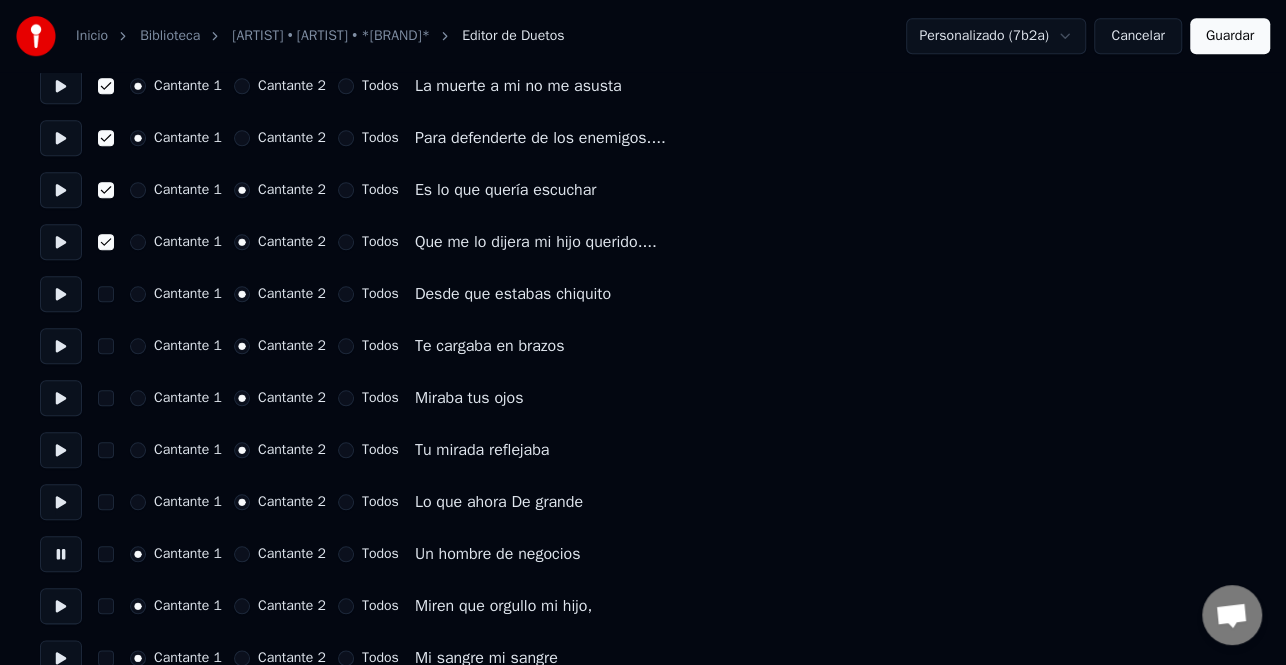 scroll, scrollTop: 1100, scrollLeft: 0, axis: vertical 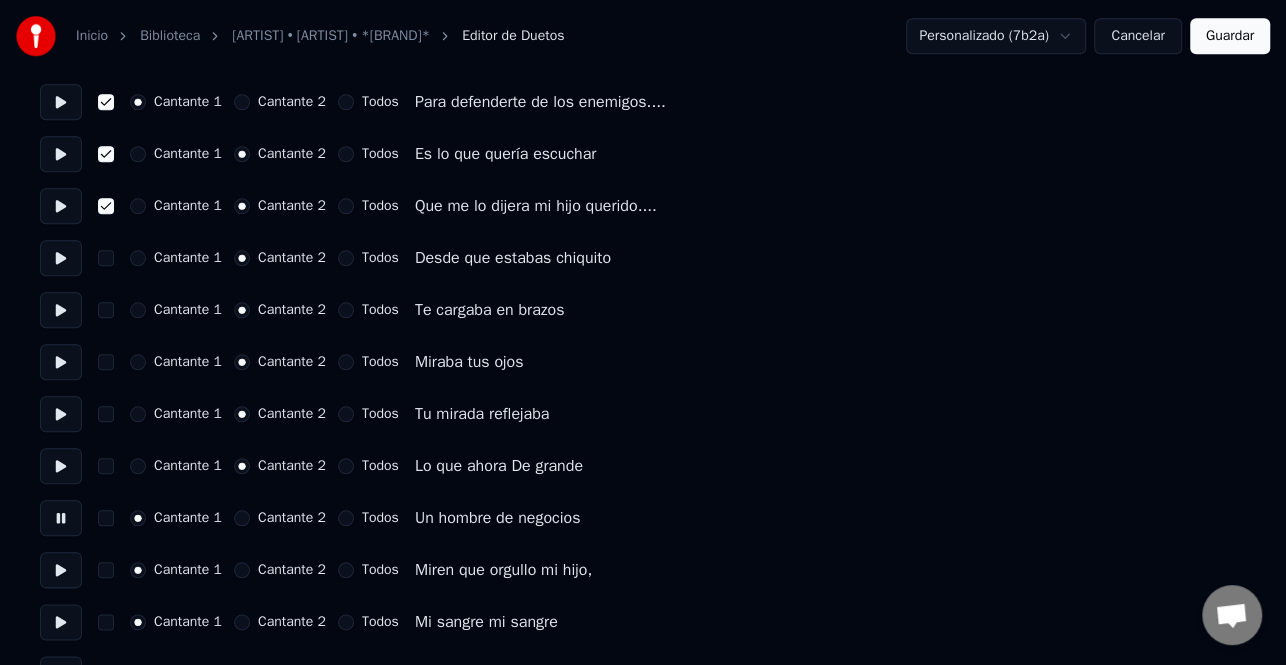 click on "Cantante 2" at bounding box center [242, 518] 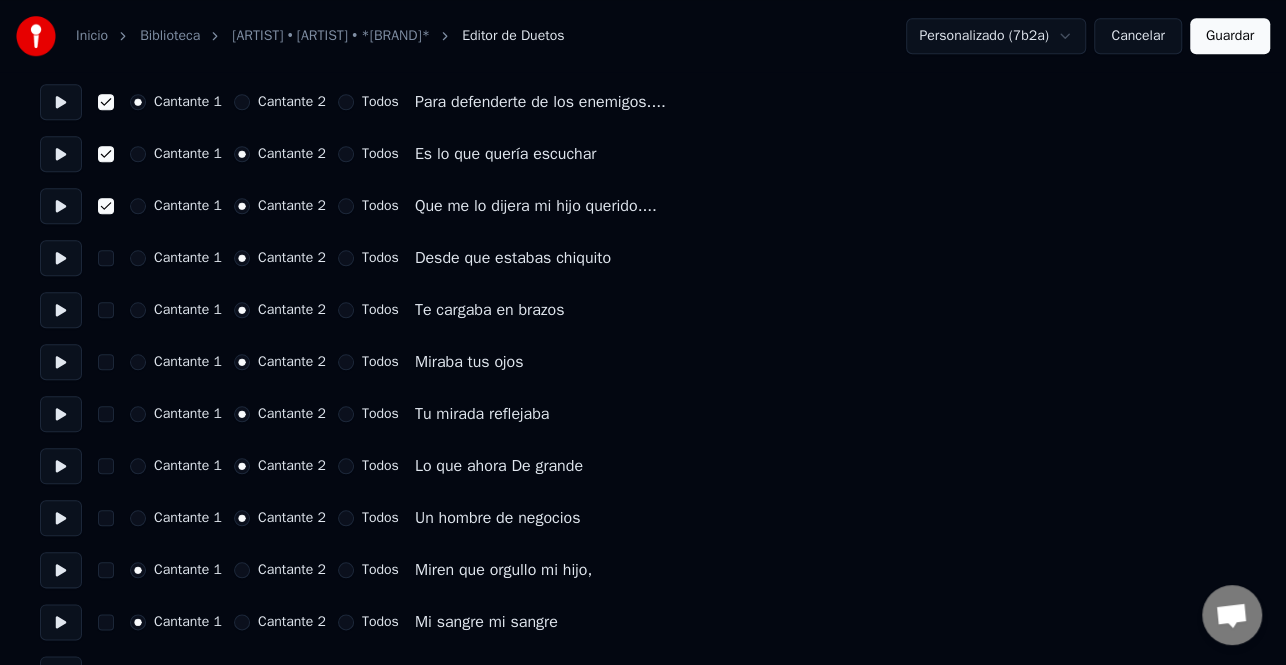 click at bounding box center [61, 570] 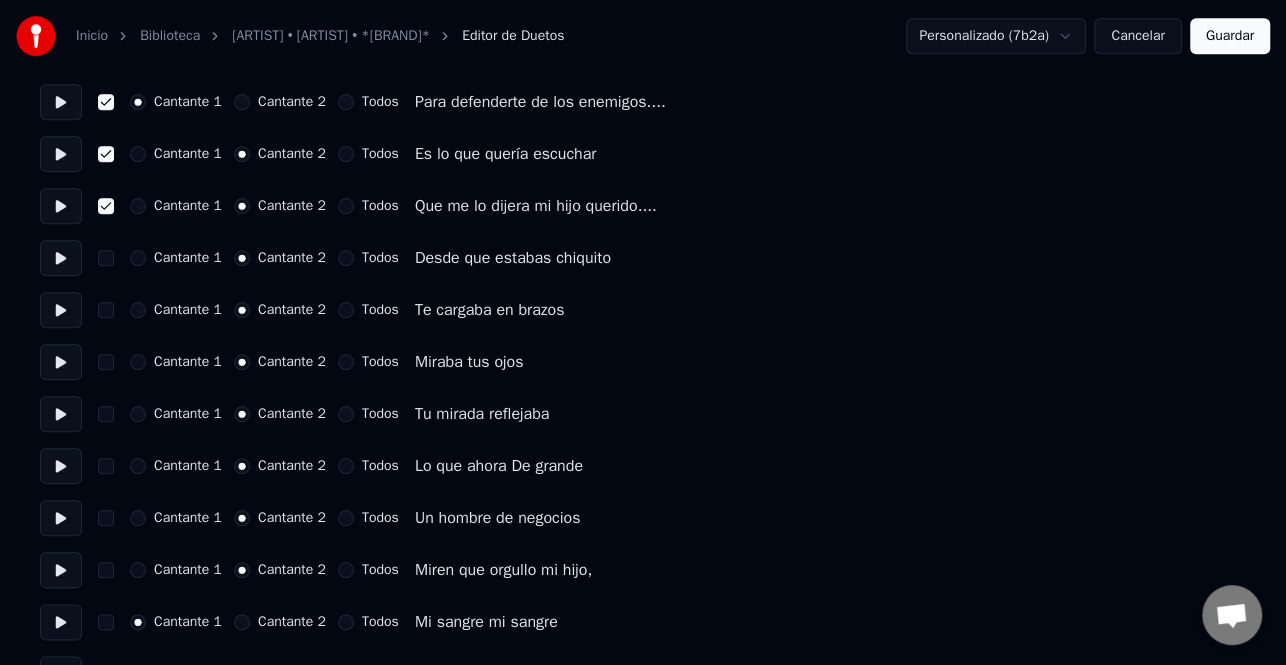 click at bounding box center [61, 622] 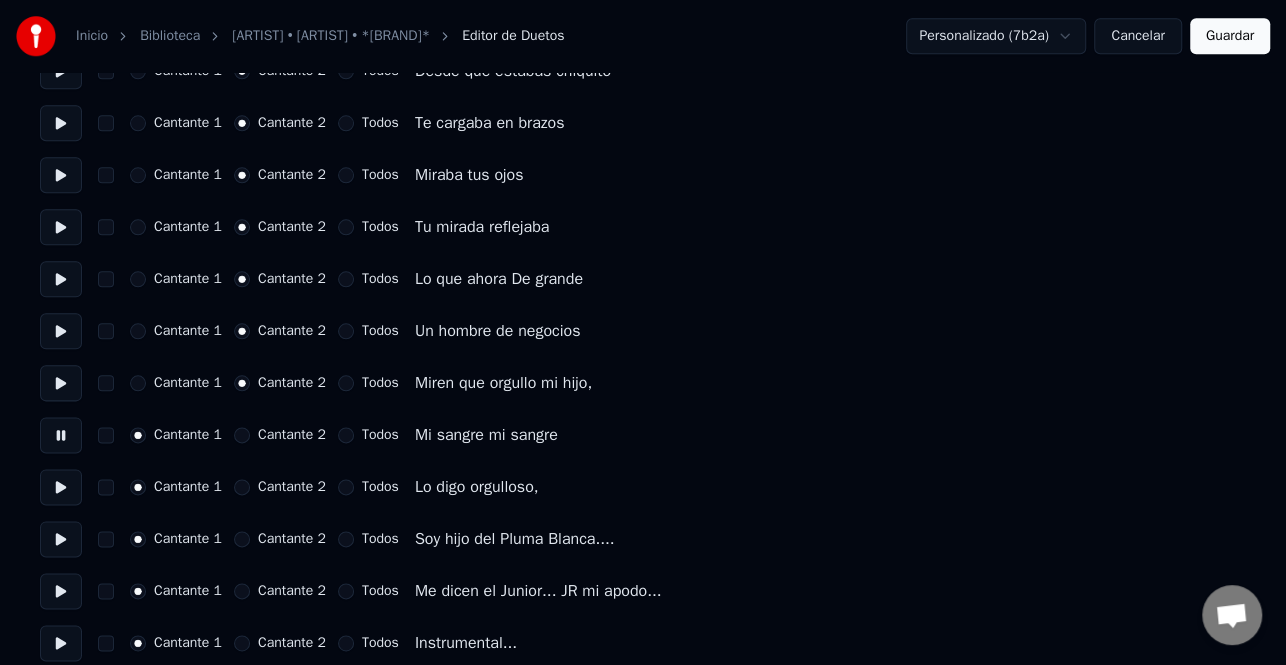 scroll, scrollTop: 1300, scrollLeft: 0, axis: vertical 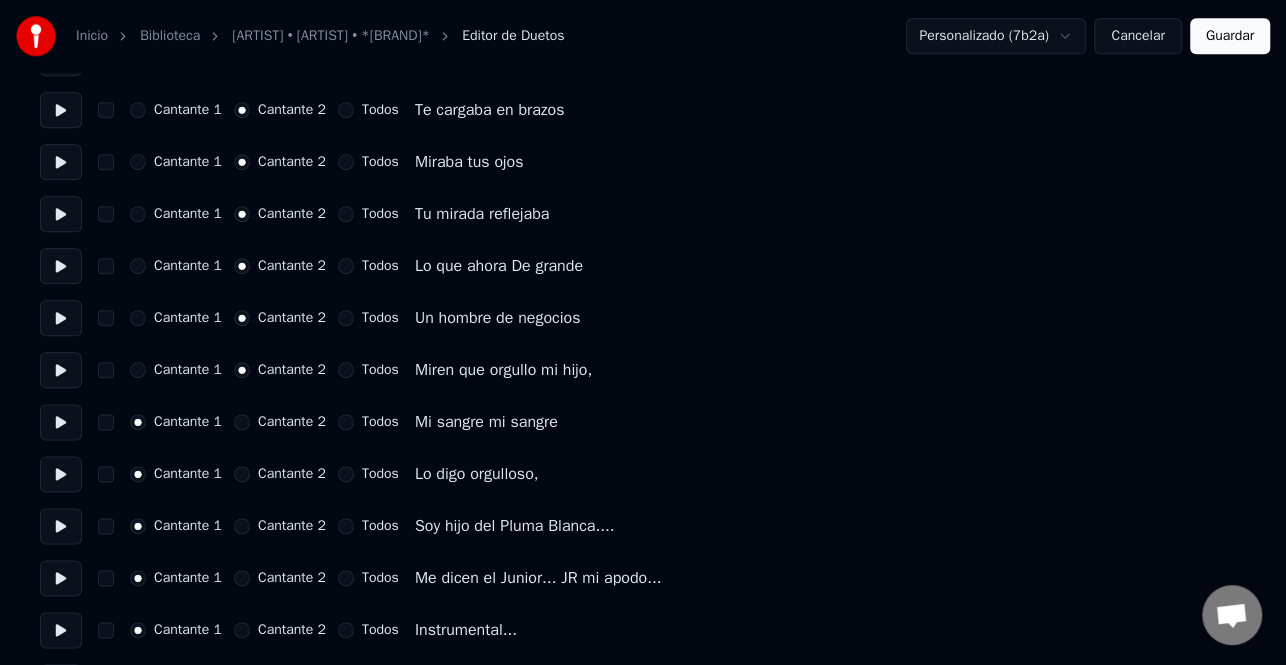 click on "Cantante 2" at bounding box center [242, 422] 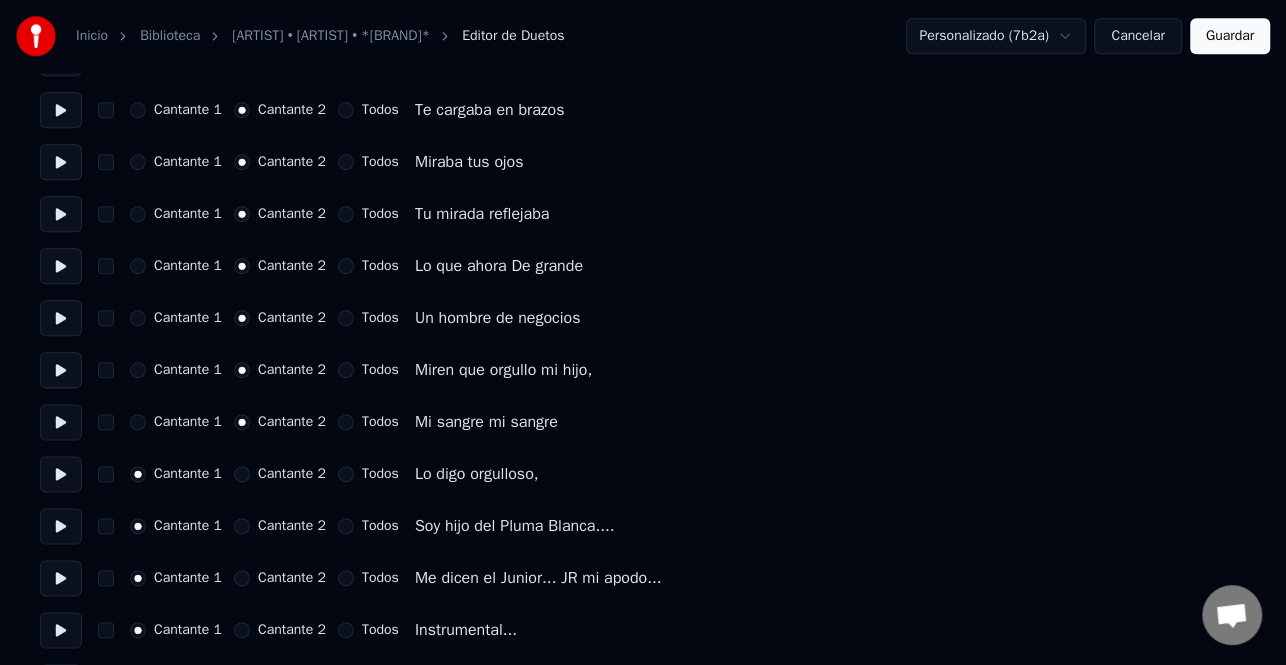 click at bounding box center (61, 474) 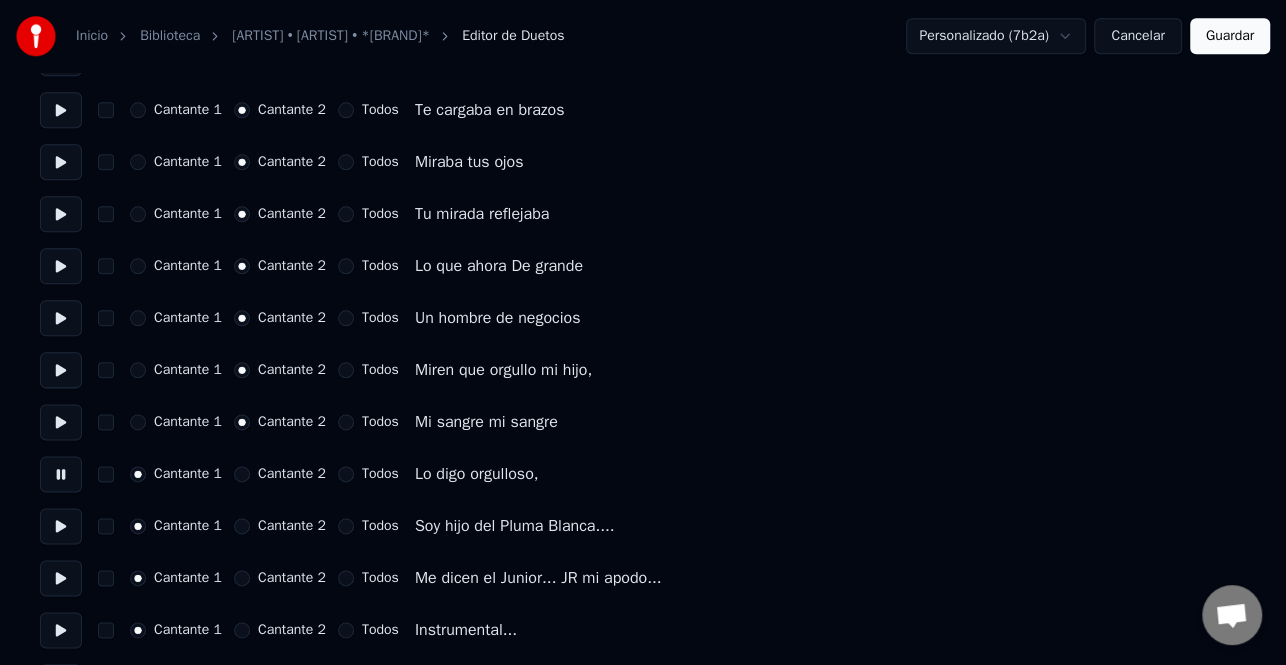click on "Cantante 2" at bounding box center (242, 474) 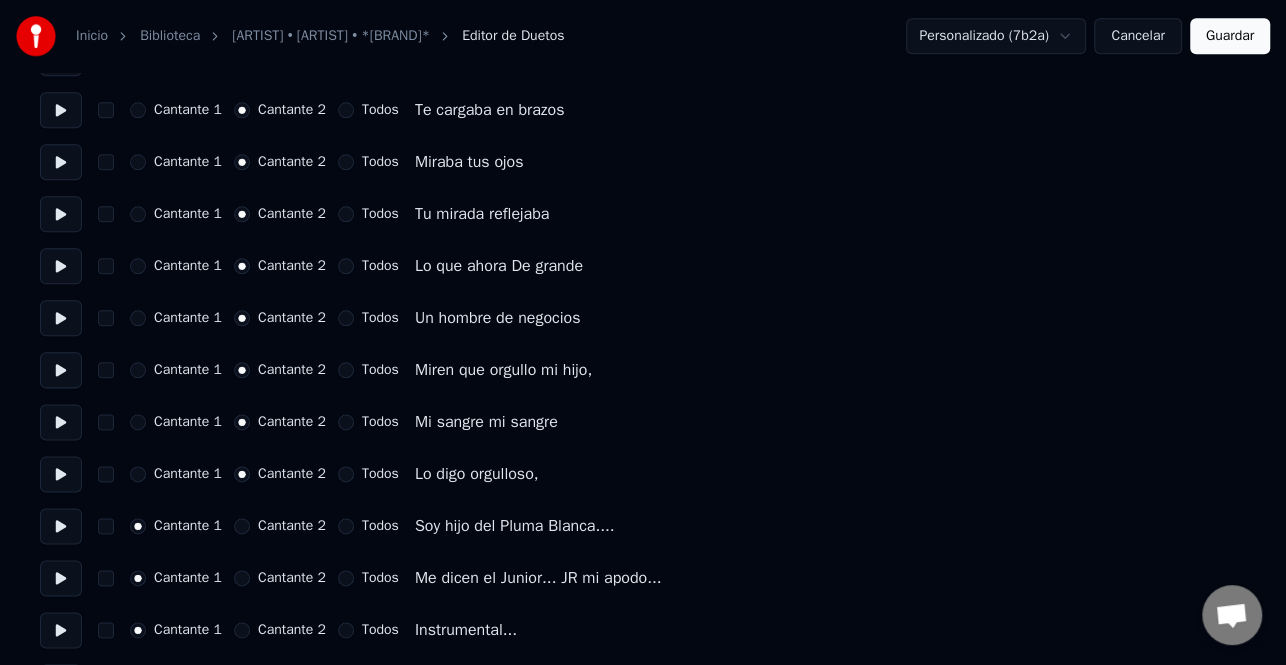 click at bounding box center (61, 526) 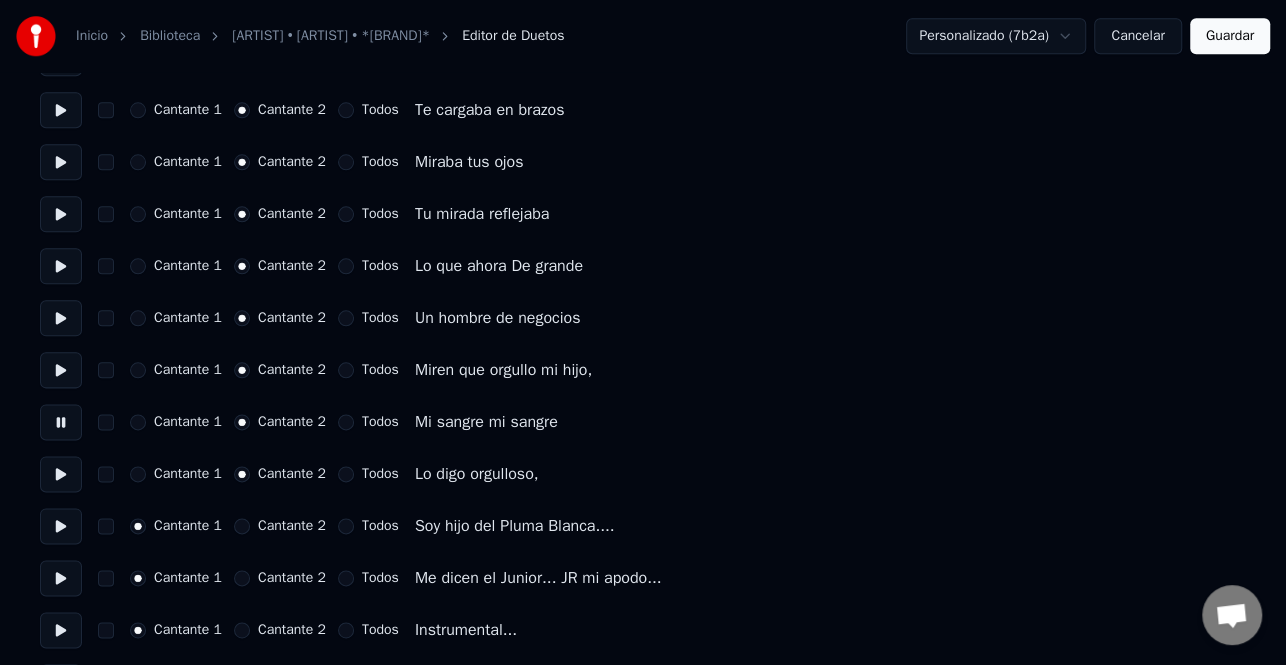 click at bounding box center (61, 370) 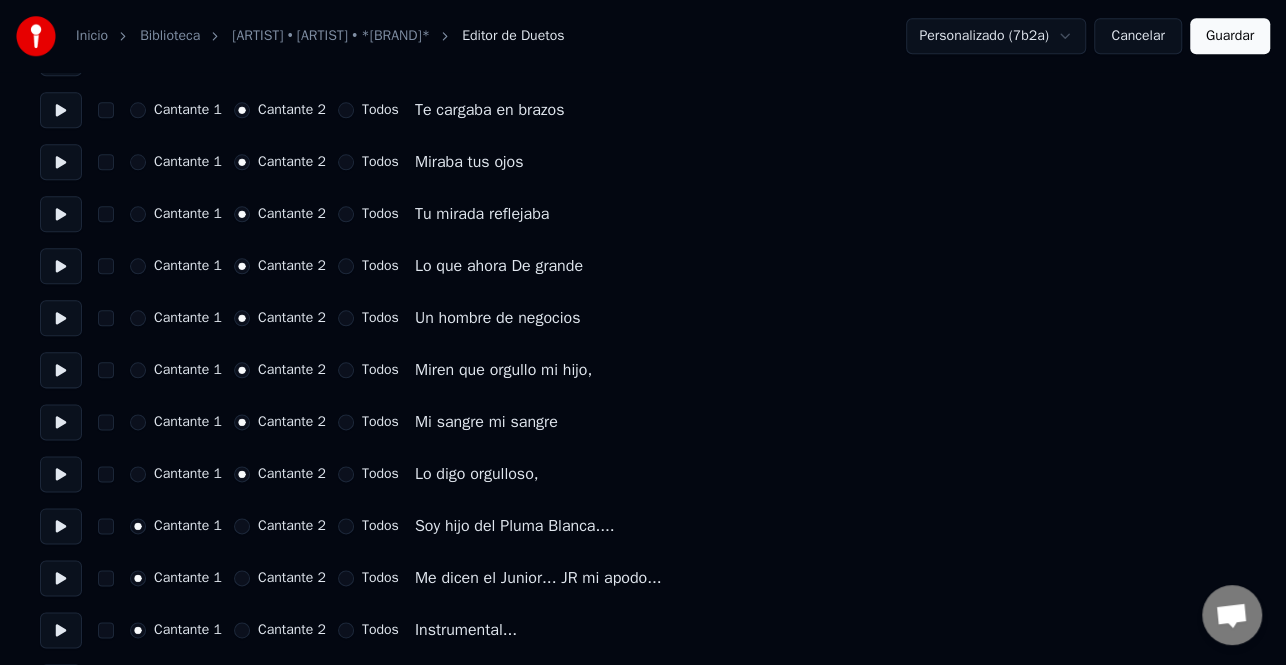 click at bounding box center (61, 370) 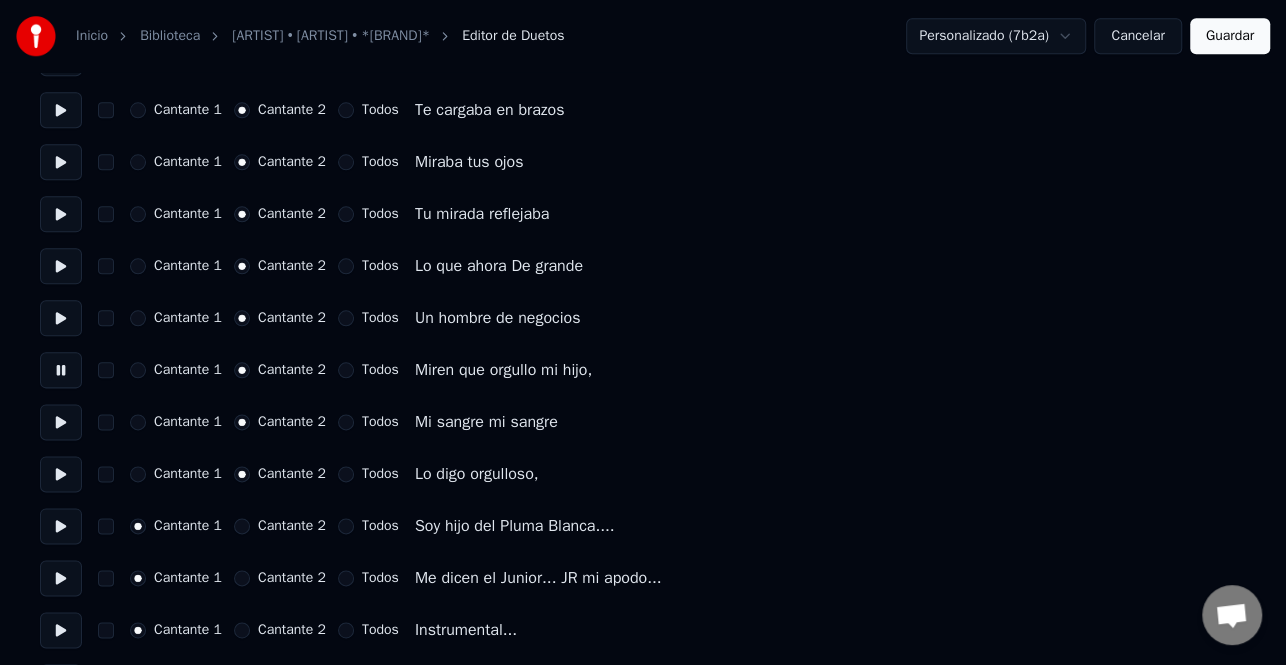 click at bounding box center [61, 318] 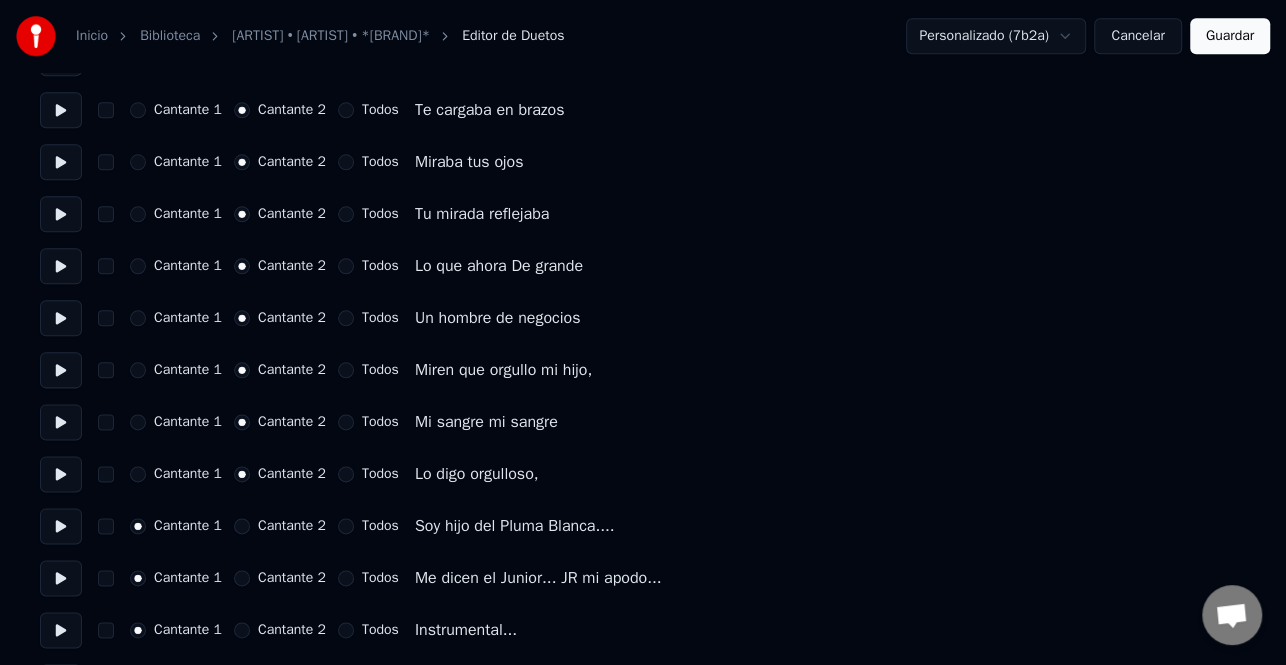 click at bounding box center [61, 370] 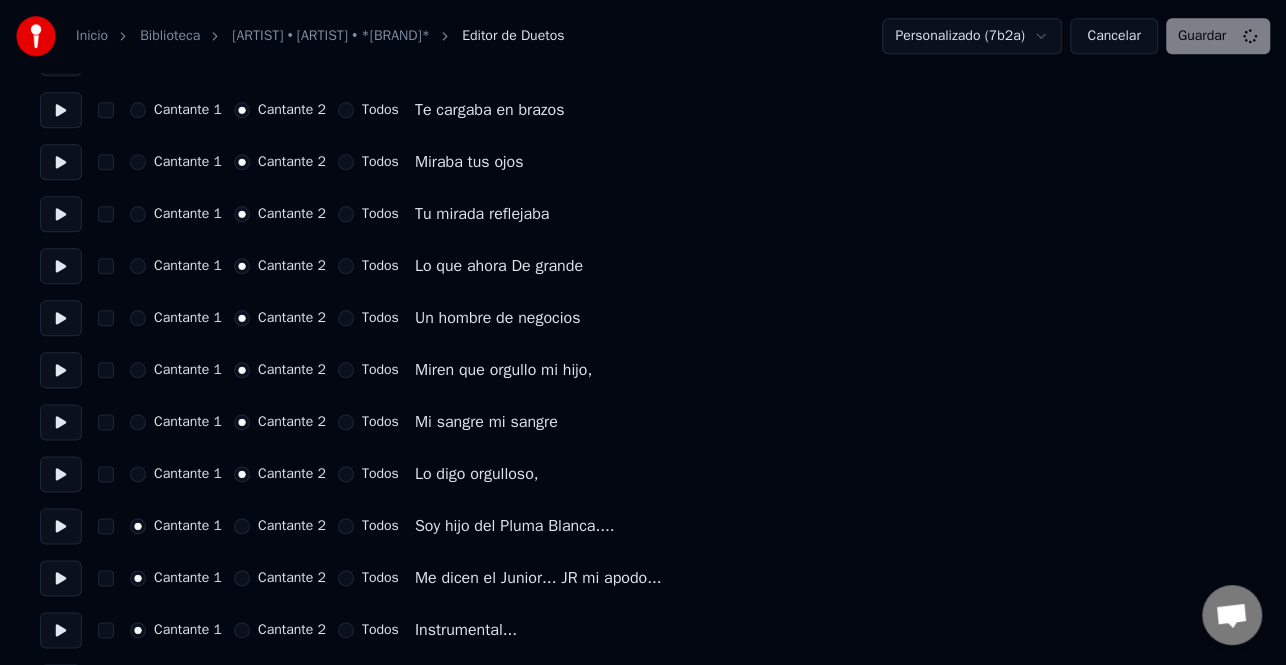 scroll, scrollTop: 1299, scrollLeft: 0, axis: vertical 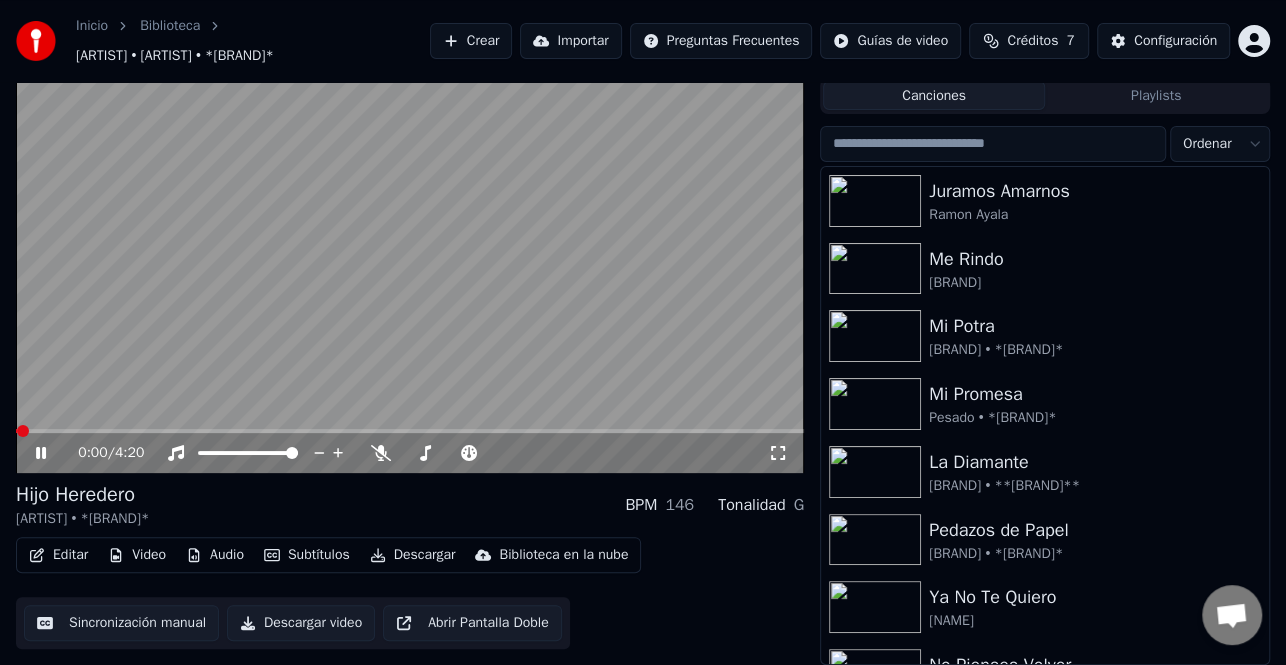 click 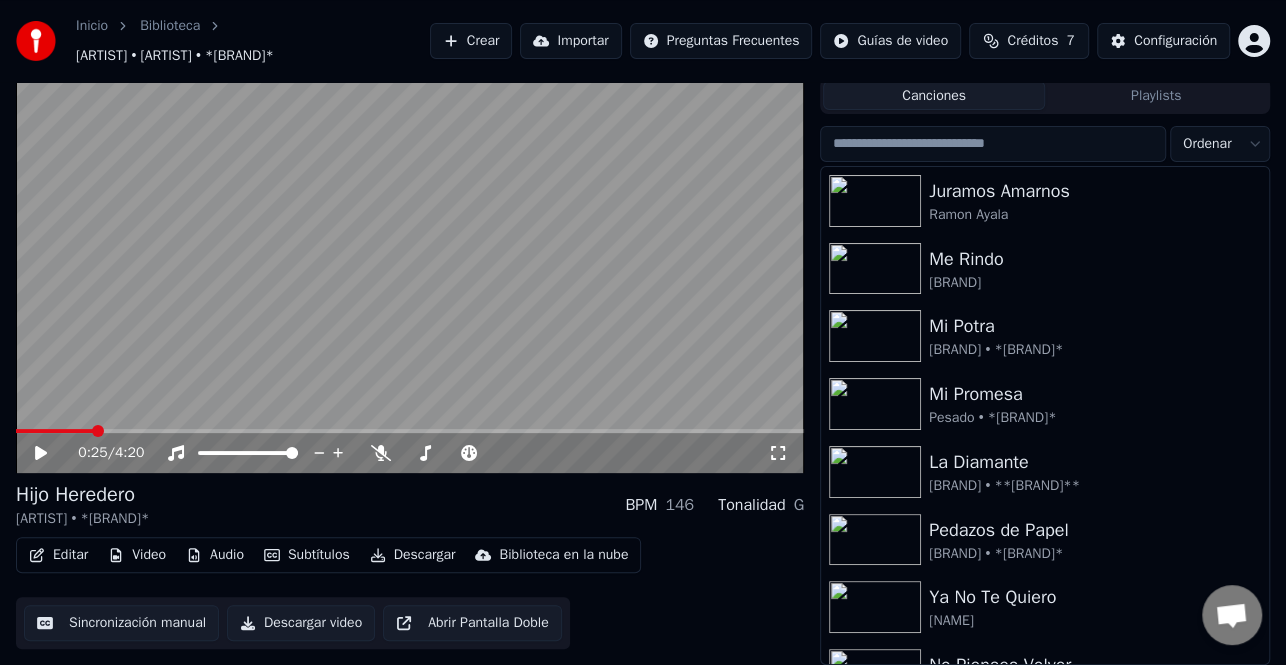 click on "Crear" at bounding box center (471, 41) 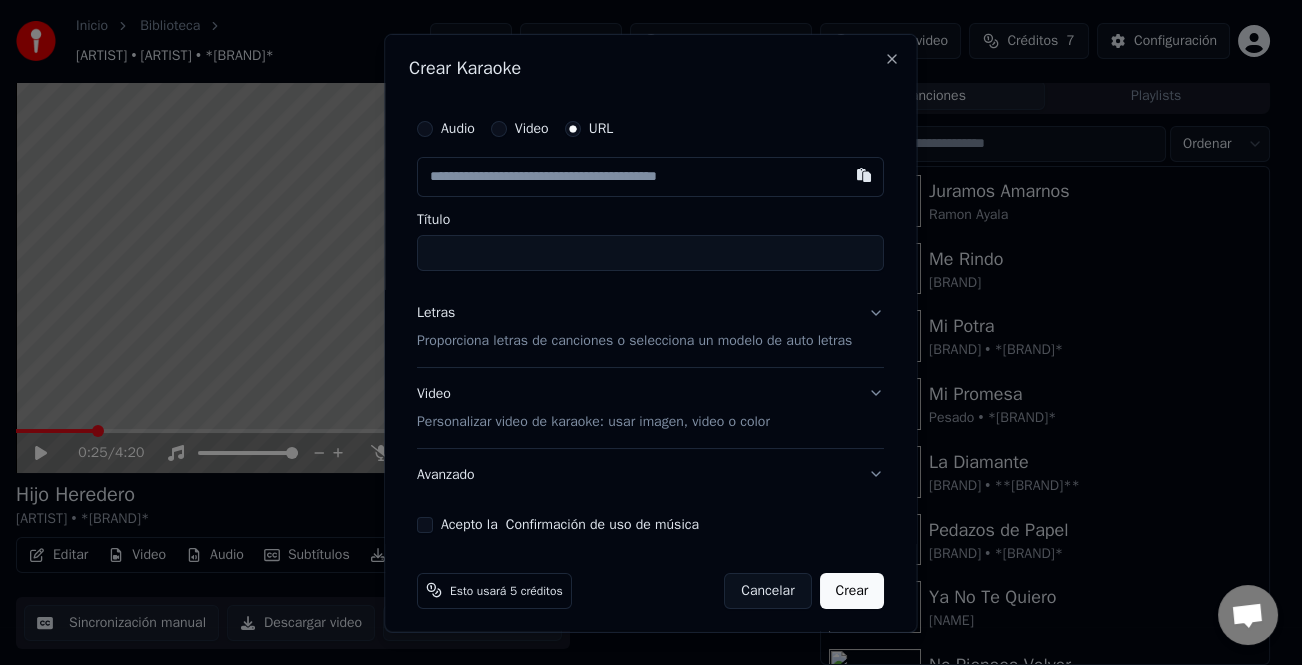 click at bounding box center (650, 176) 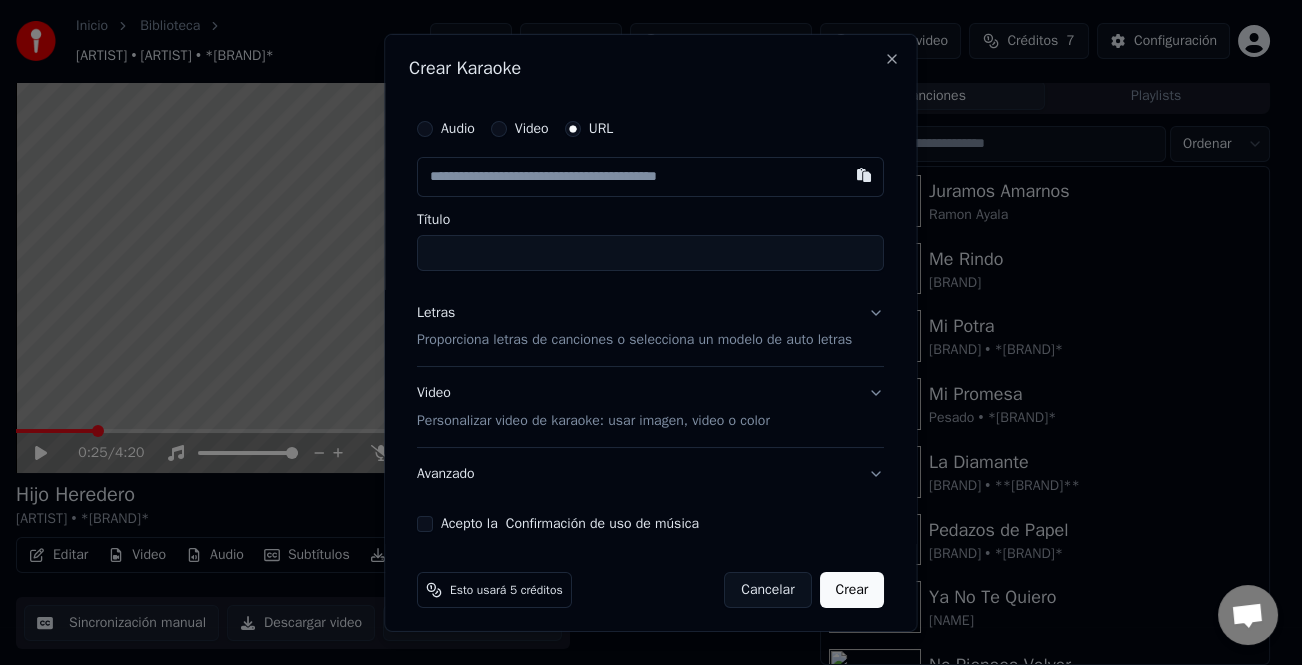type on "**********" 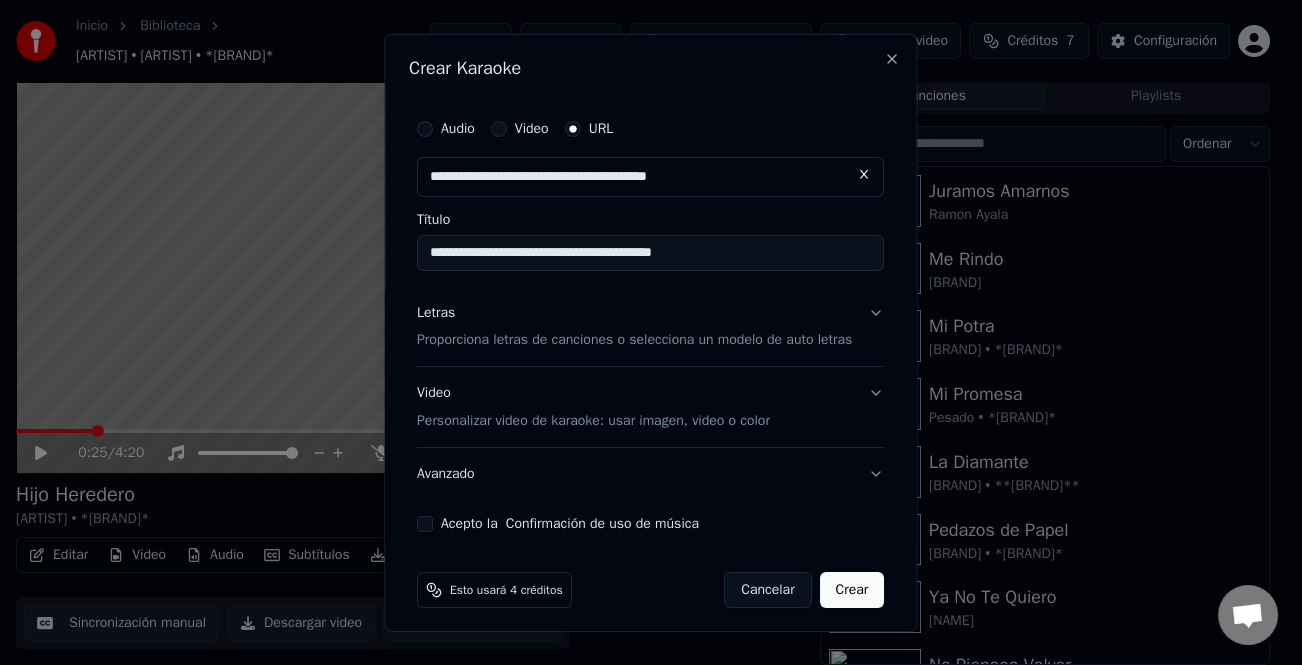 type on "**********" 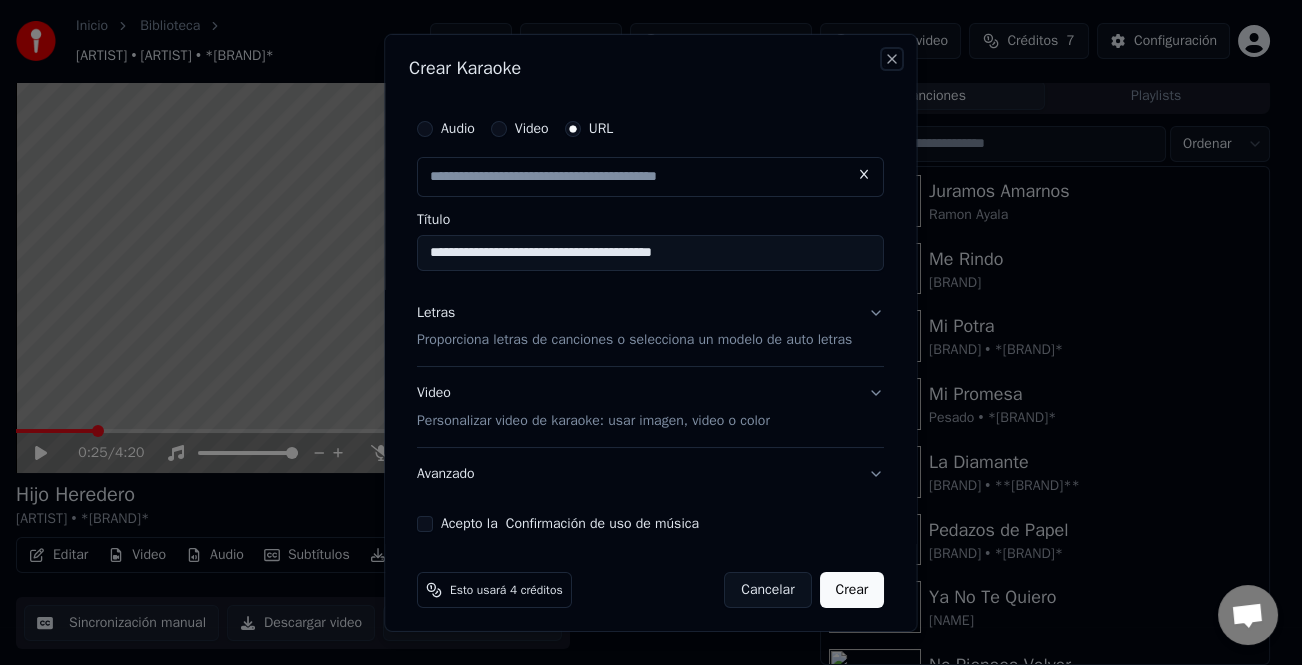 click on "Close" at bounding box center [893, 58] 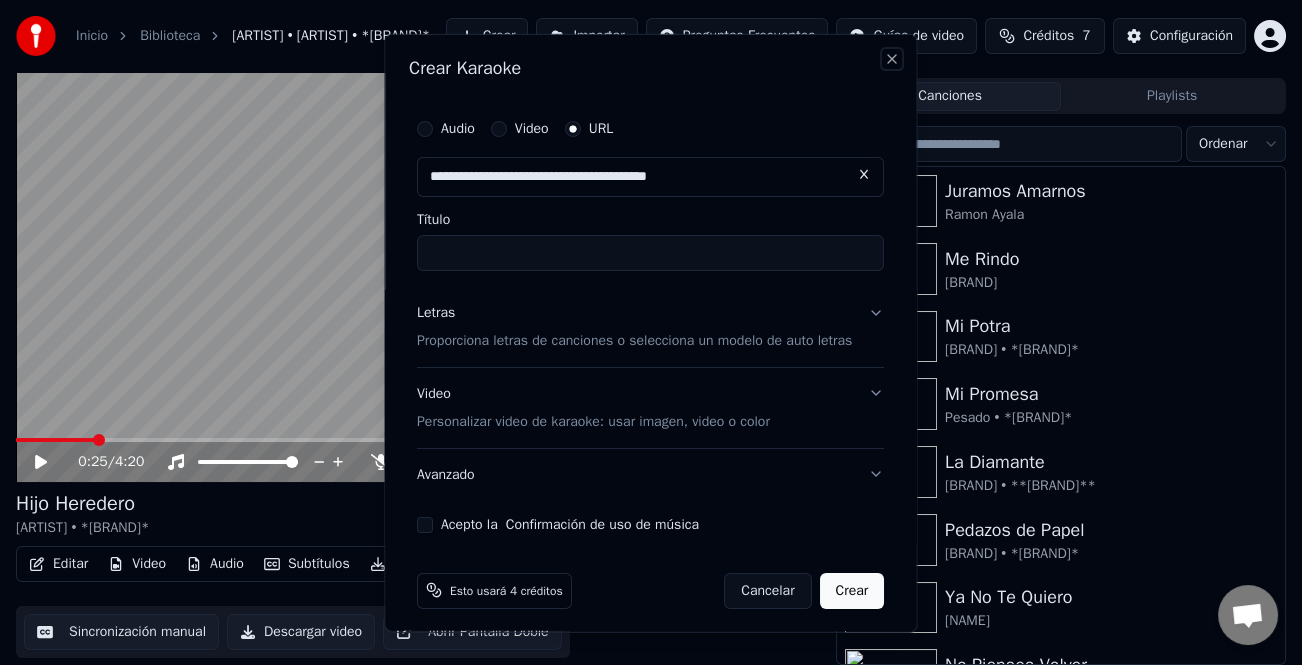 scroll, scrollTop: 51, scrollLeft: 0, axis: vertical 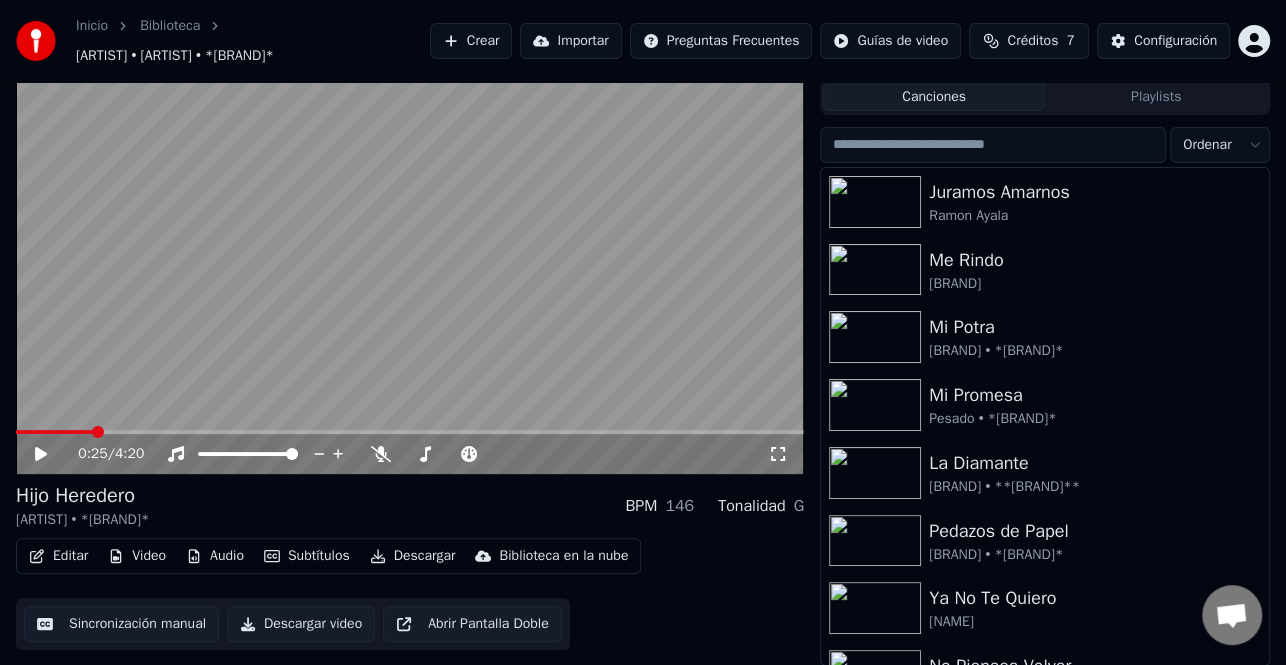 click on "Crear" at bounding box center (471, 41) 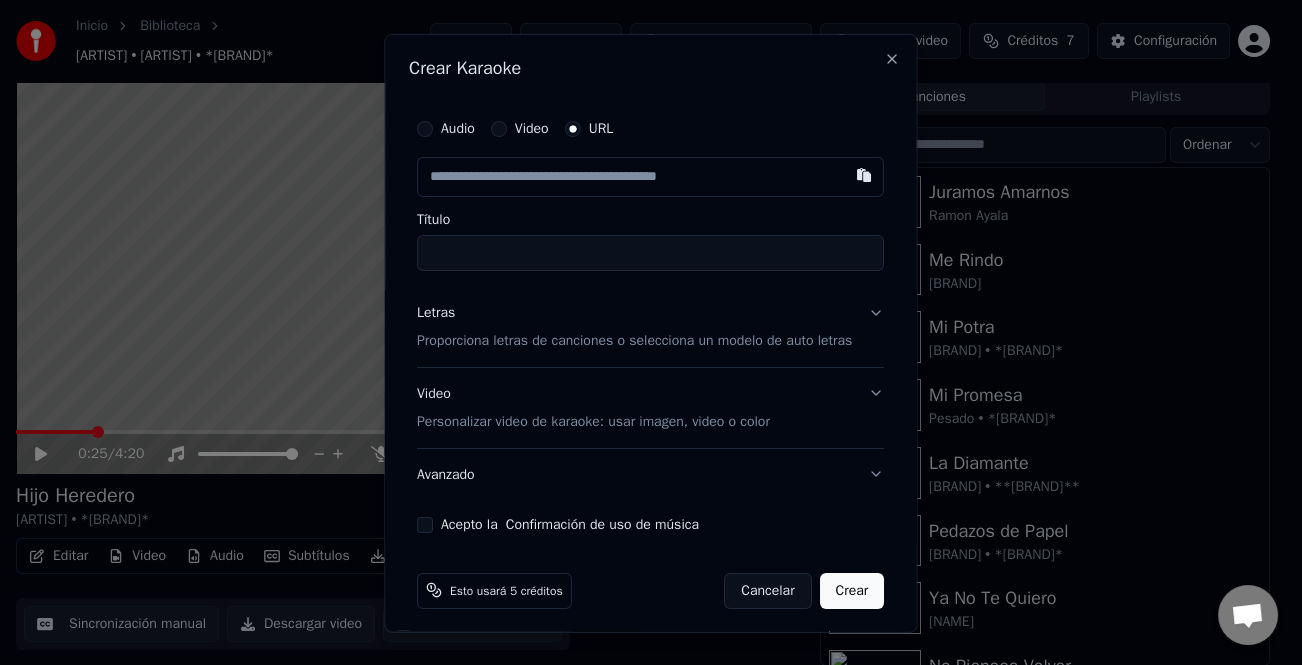 click on "Audio" at bounding box center (458, 128) 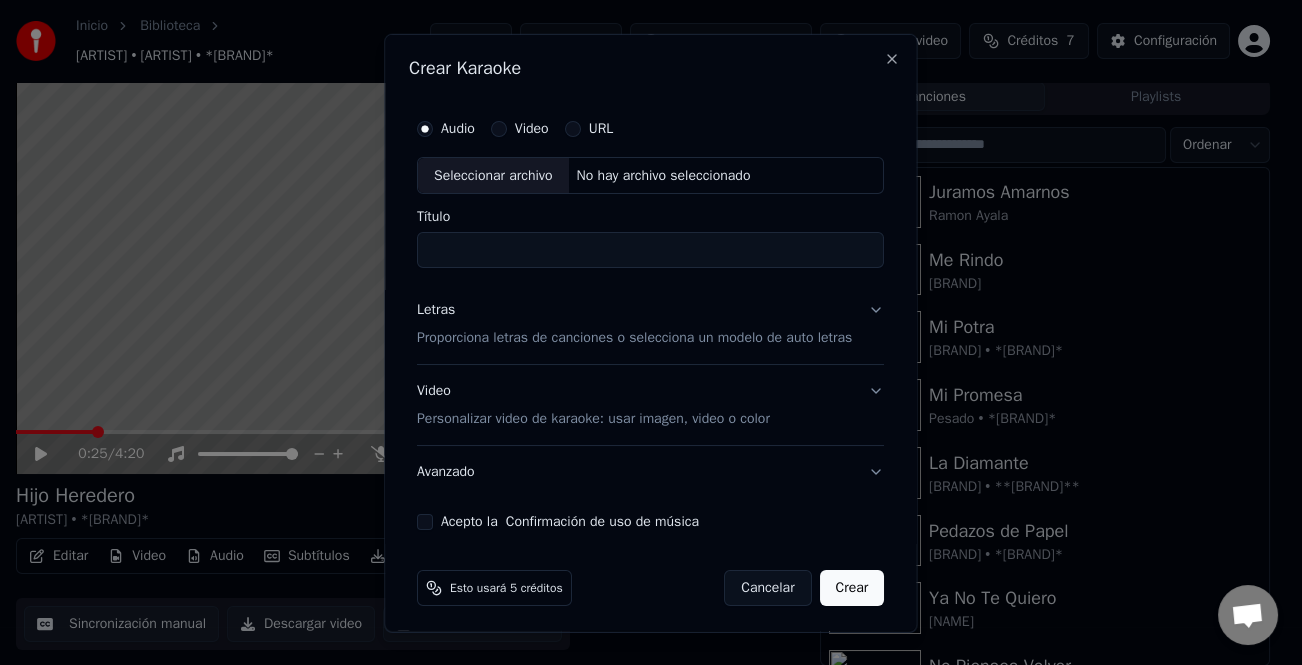 click on "Seleccionar archivo" at bounding box center (493, 175) 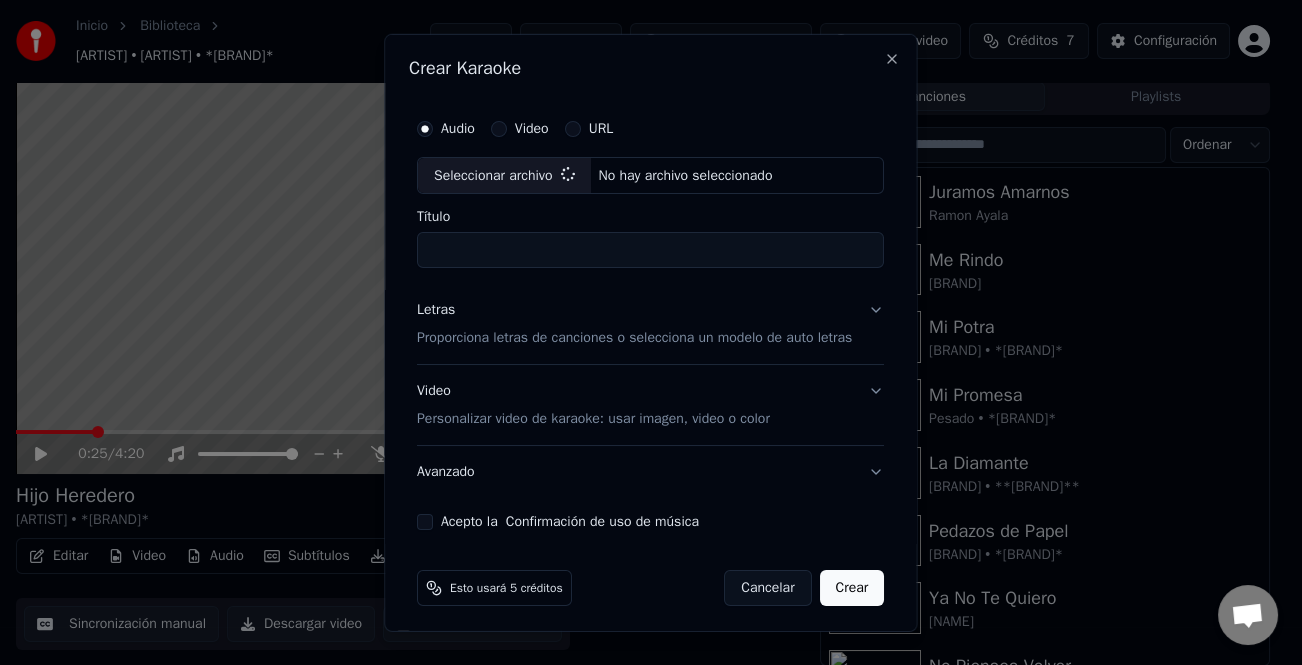 type on "**********" 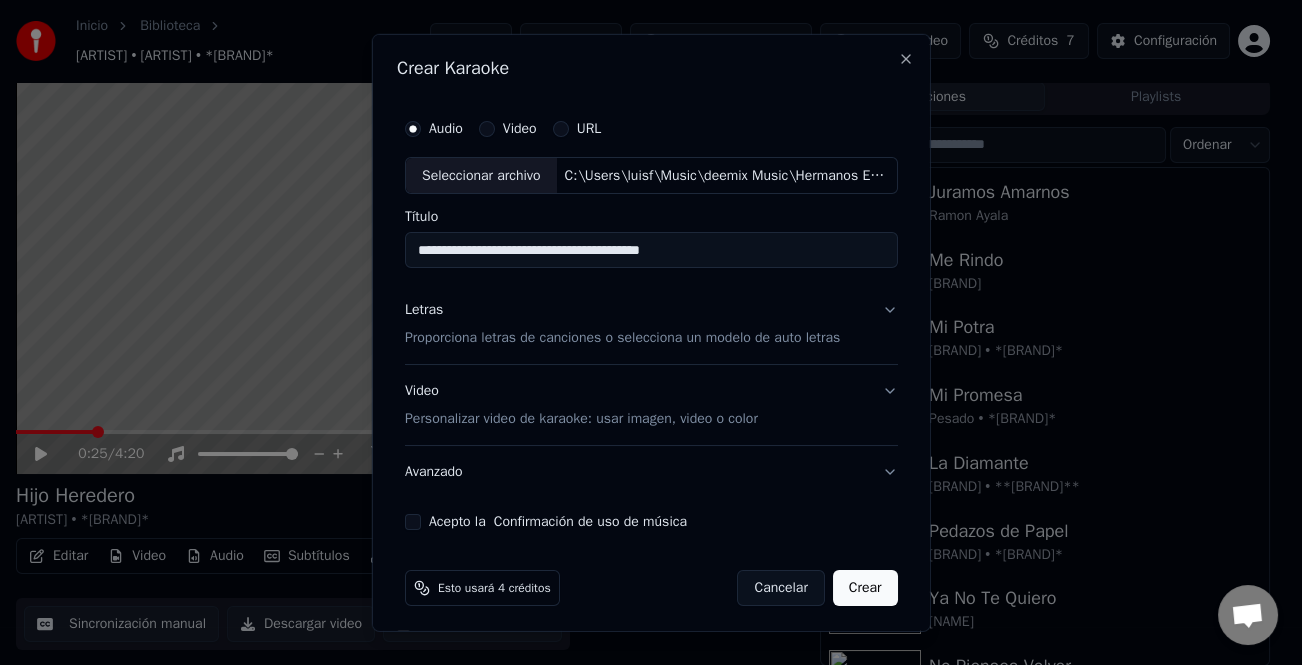 click on "Letras" at bounding box center [424, 310] 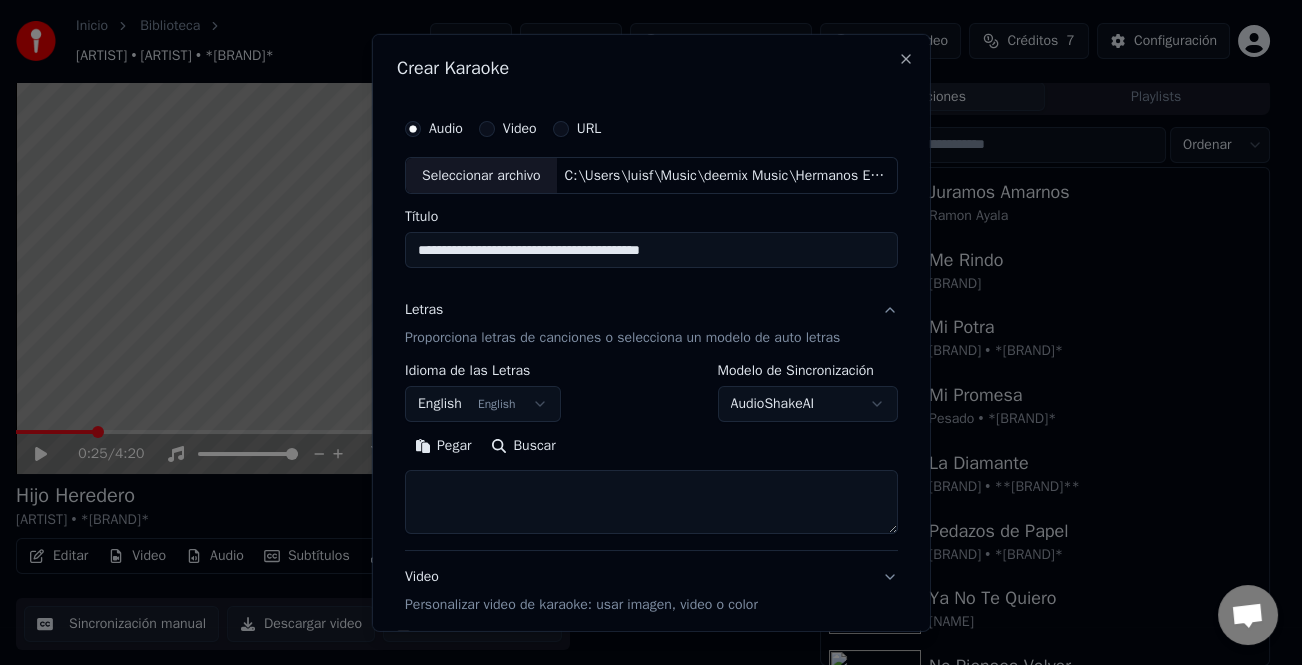 scroll, scrollTop: 100, scrollLeft: 0, axis: vertical 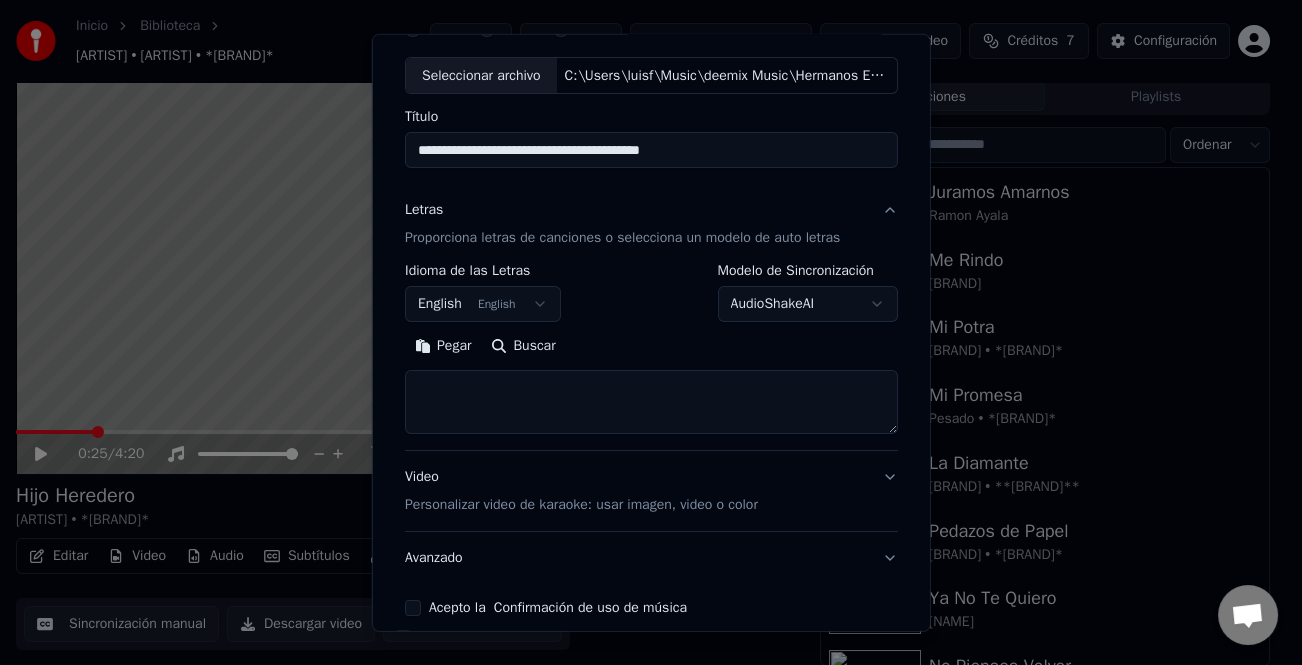 click on "Pegar" at bounding box center (443, 346) 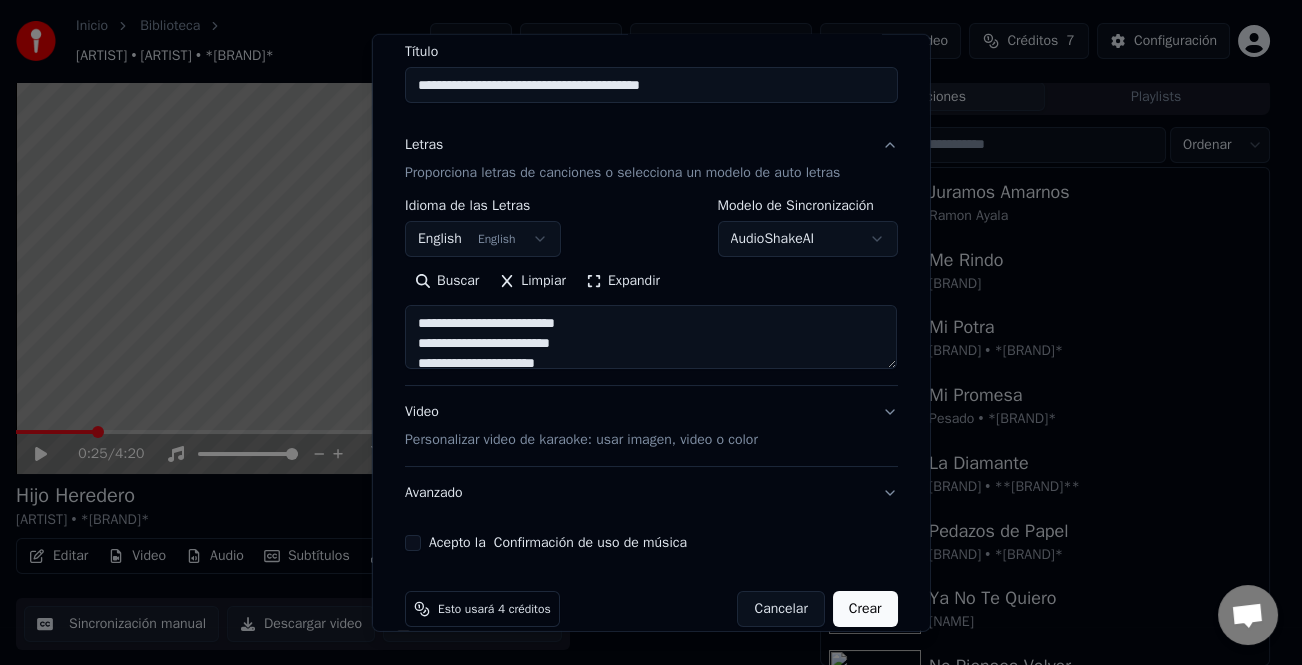 scroll, scrollTop: 193, scrollLeft: 0, axis: vertical 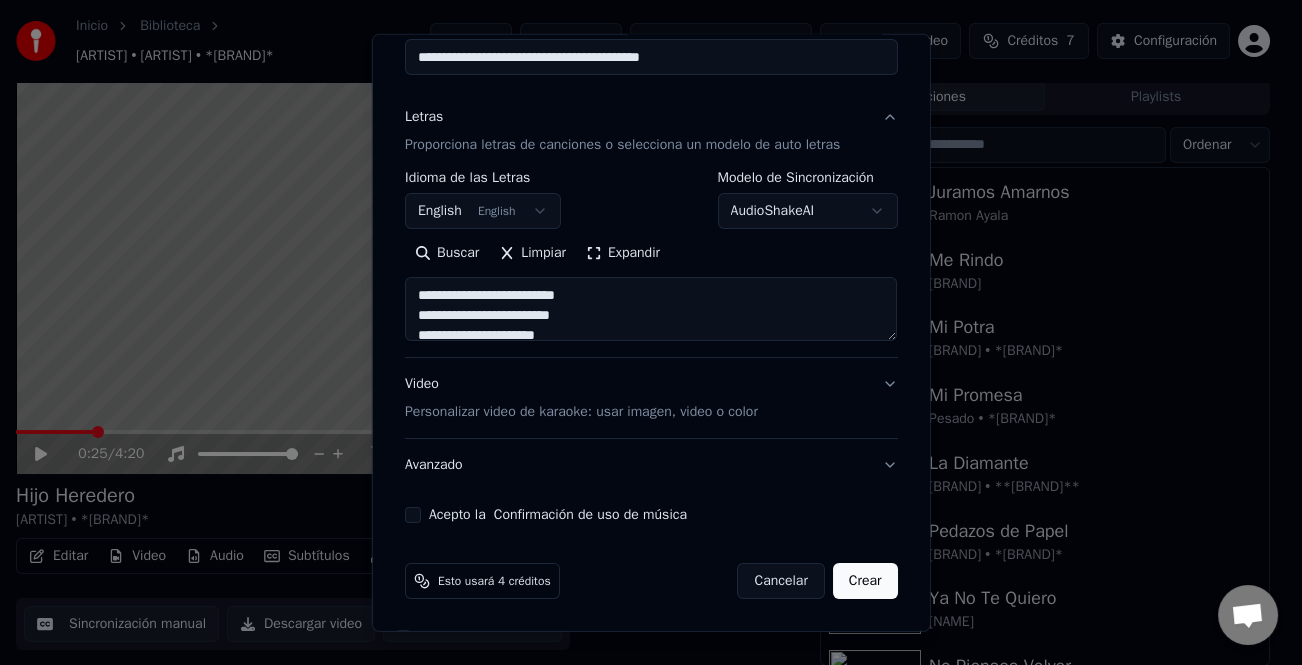 click on "Crear" at bounding box center (865, 581) 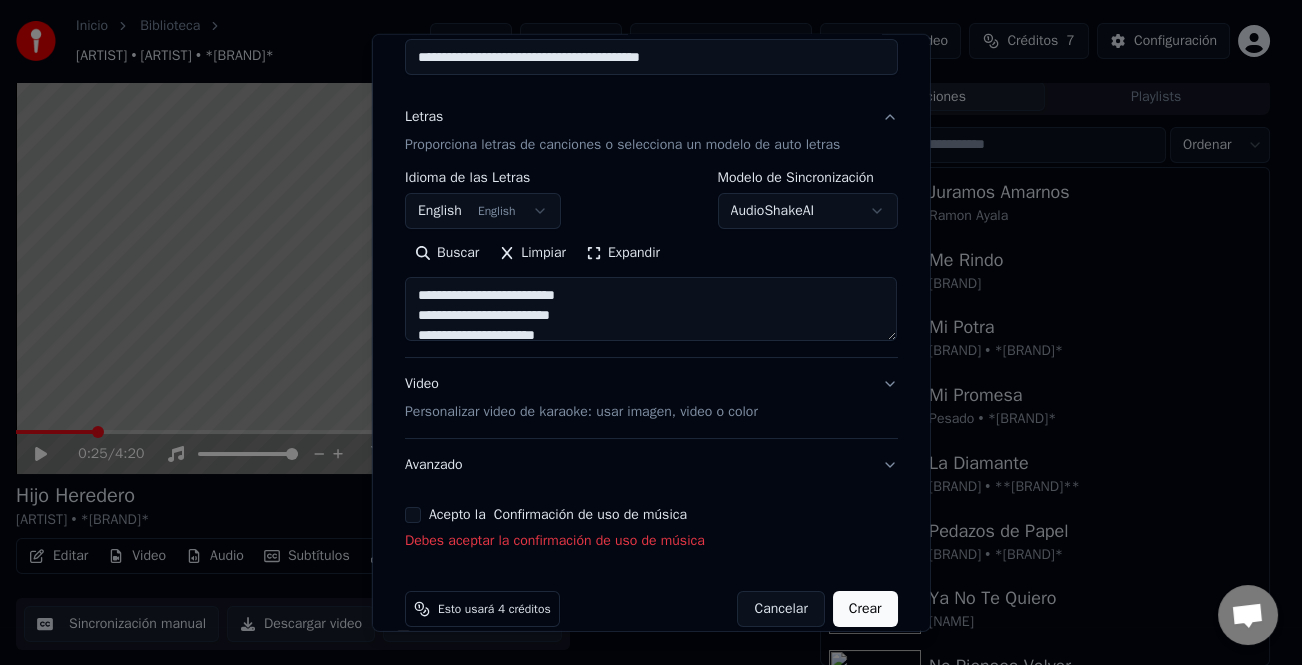 click on "Acepto la   Confirmación de uso de música" at bounding box center (413, 515) 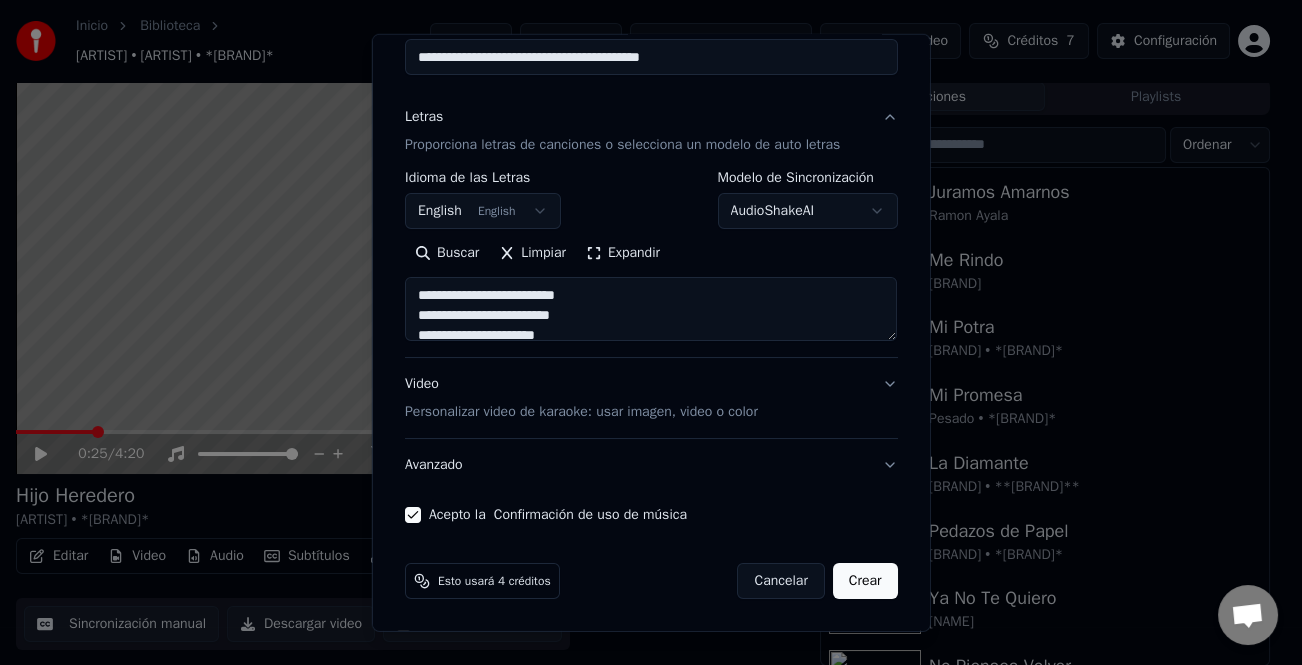 click on "Crear" at bounding box center (865, 581) 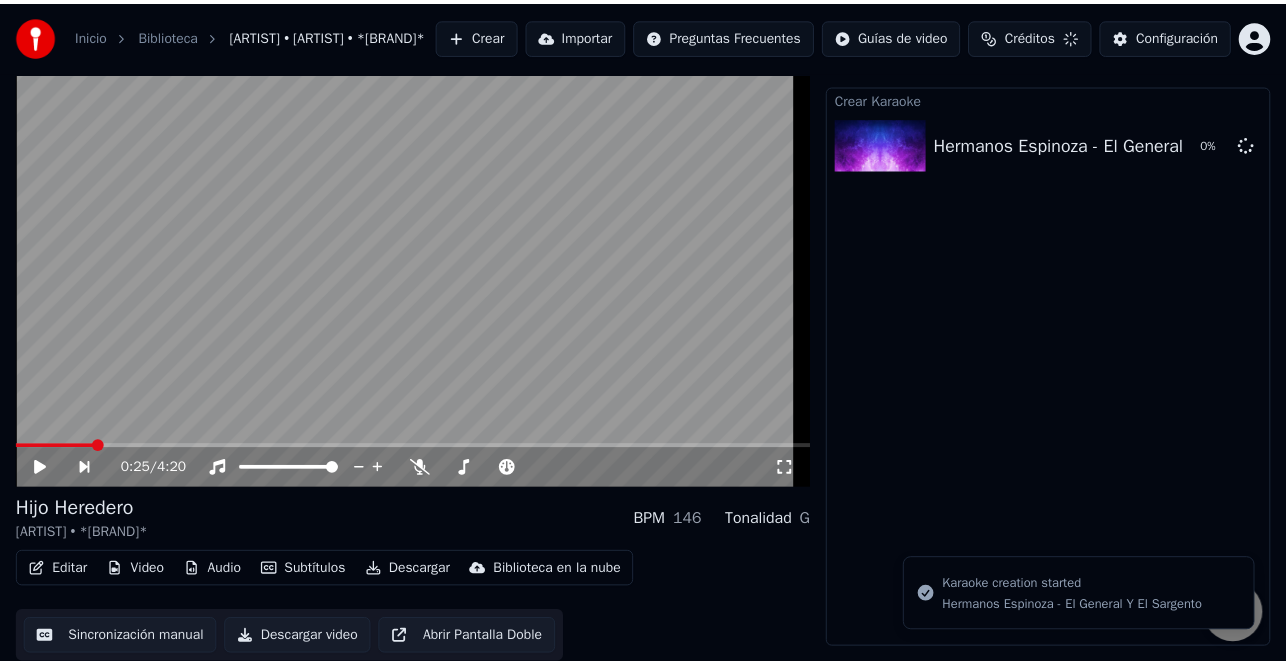 scroll, scrollTop: 65, scrollLeft: 0, axis: vertical 